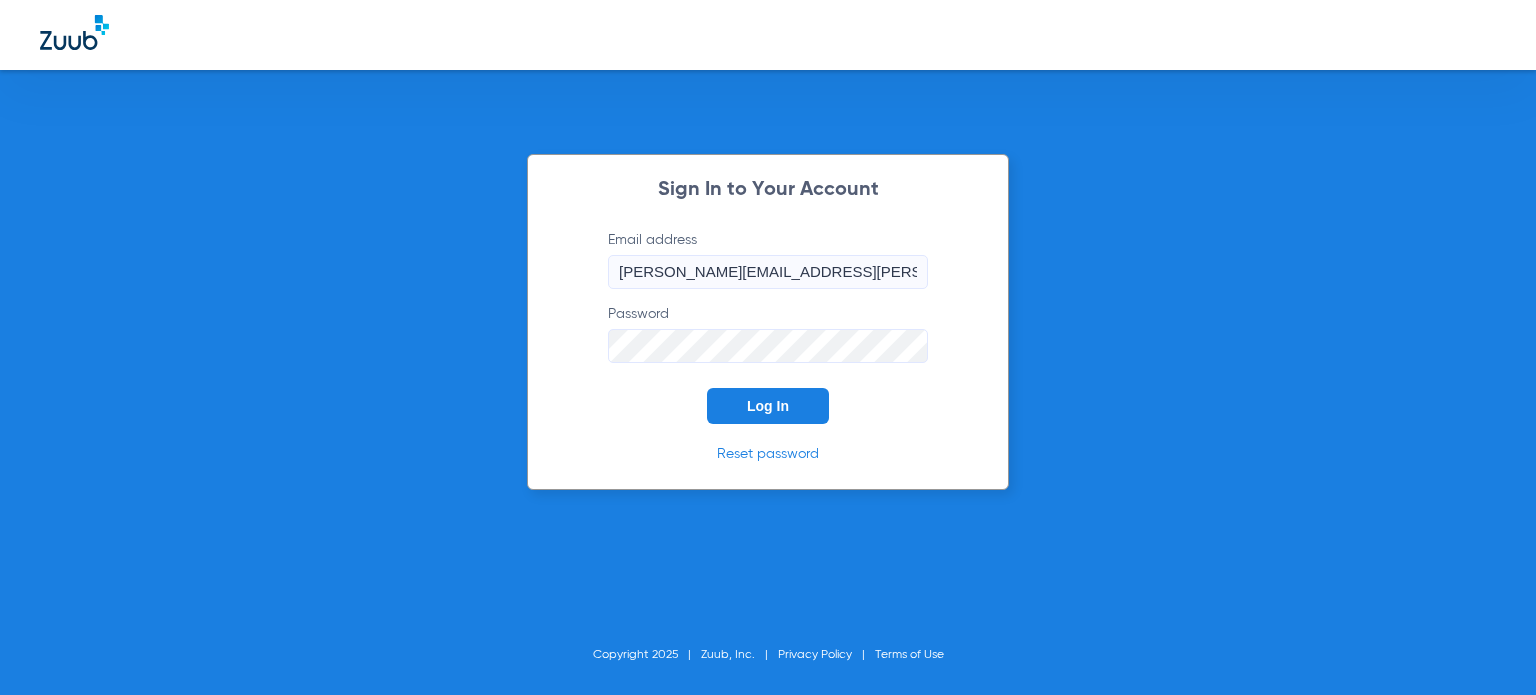 scroll, scrollTop: 0, scrollLeft: 0, axis: both 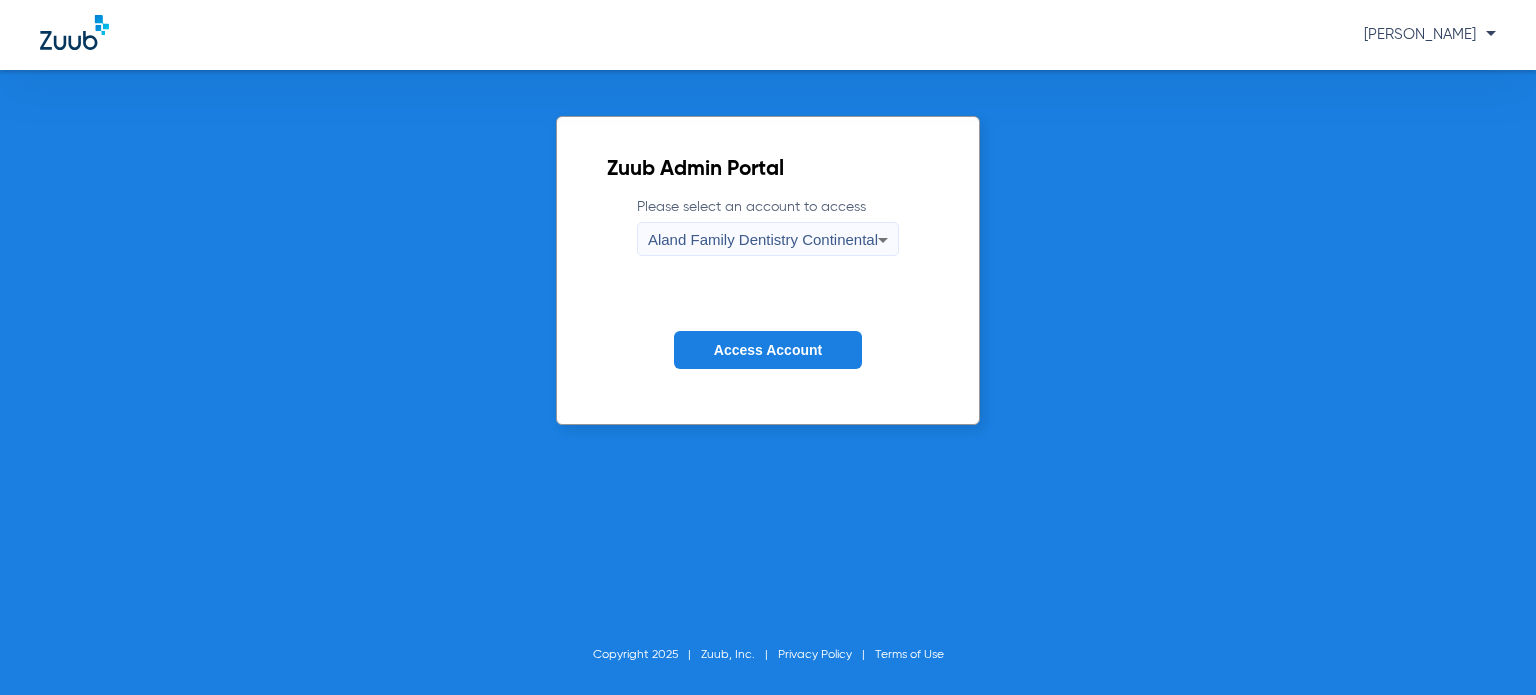 click on "Aland Family Dentistry Continental" at bounding box center [763, 240] 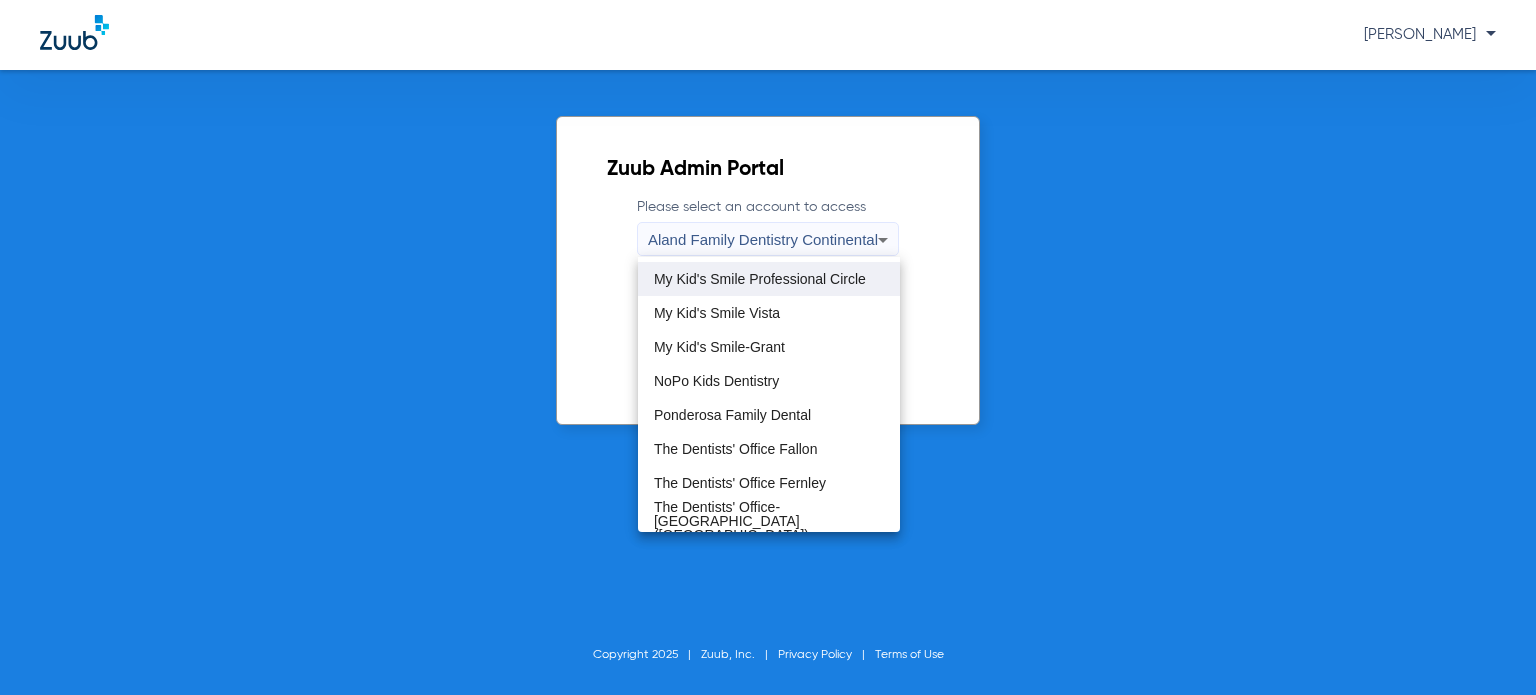 scroll, scrollTop: 575, scrollLeft: 0, axis: vertical 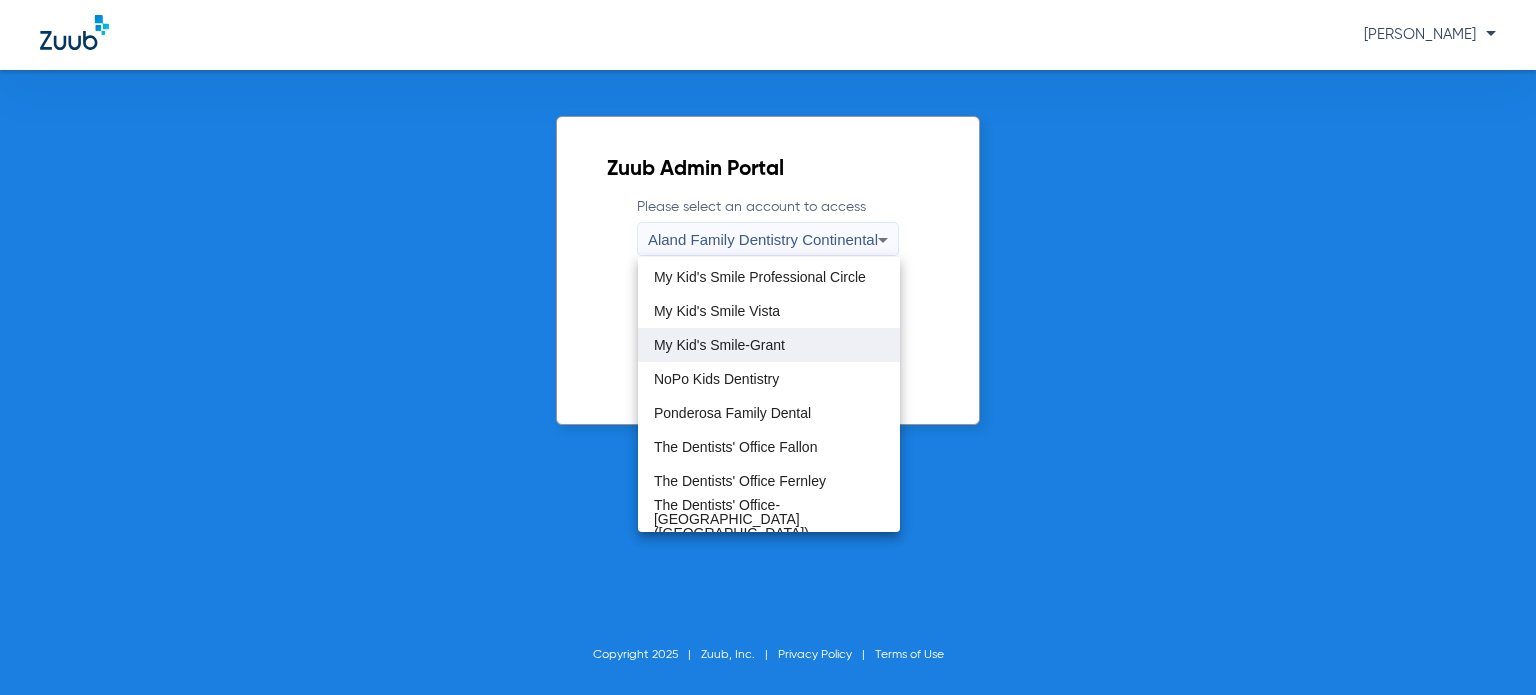 click on "My Kid's Smile-Grant" at bounding box center [719, 345] 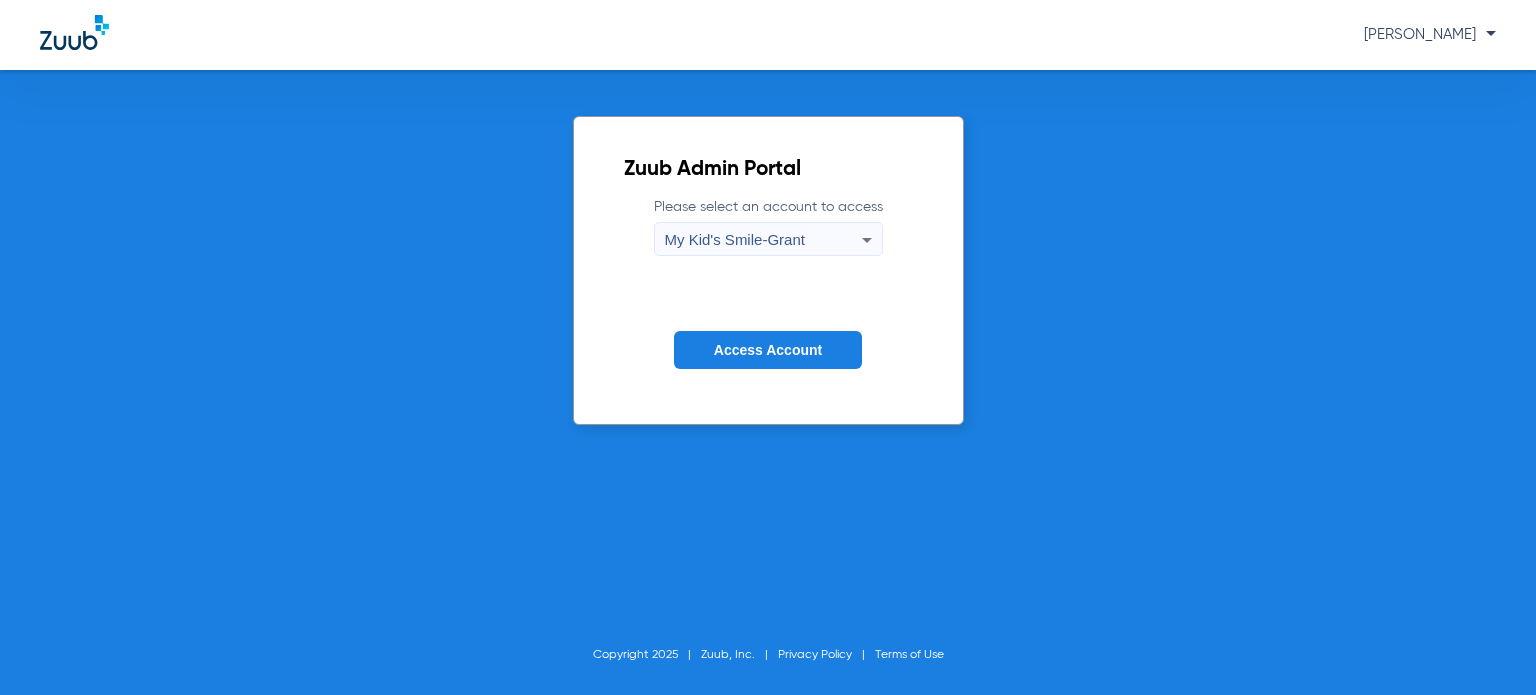 click on "Access Account" 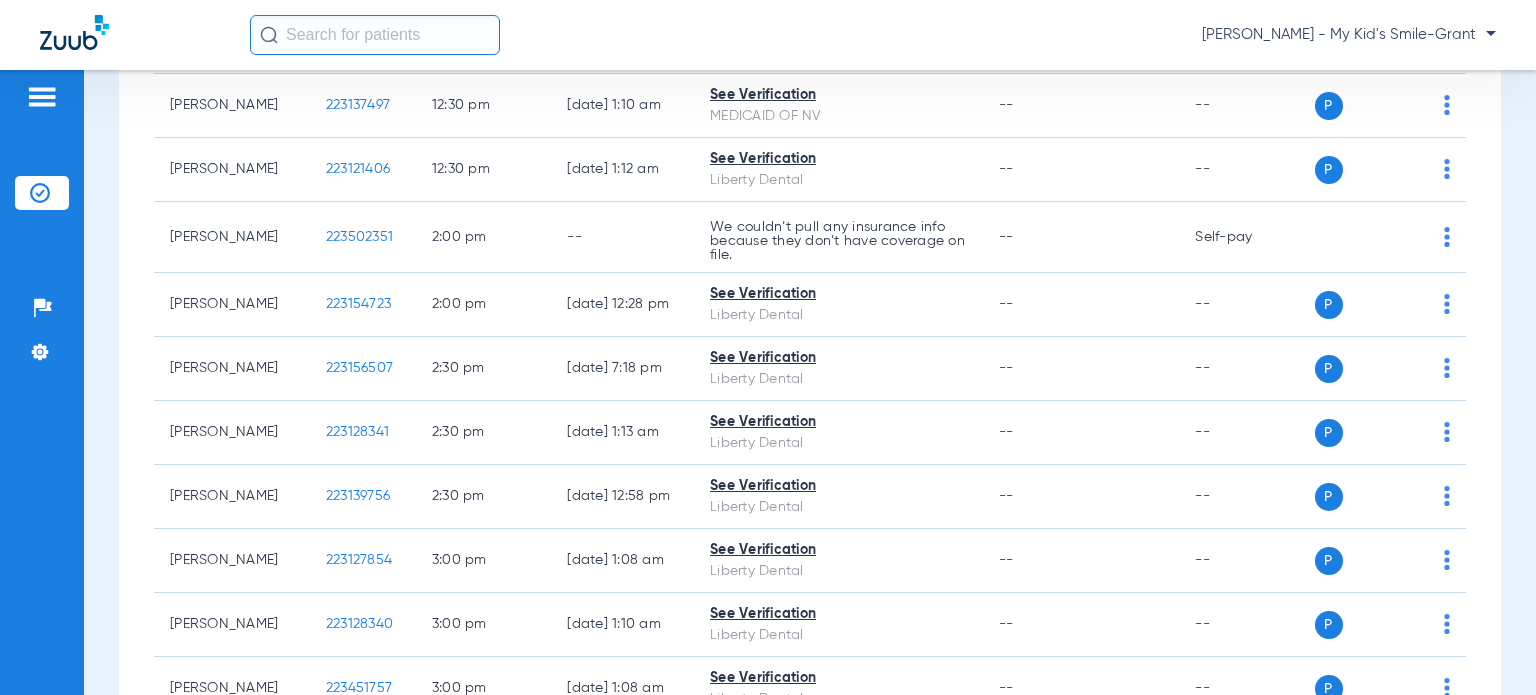 scroll, scrollTop: 2200, scrollLeft: 0, axis: vertical 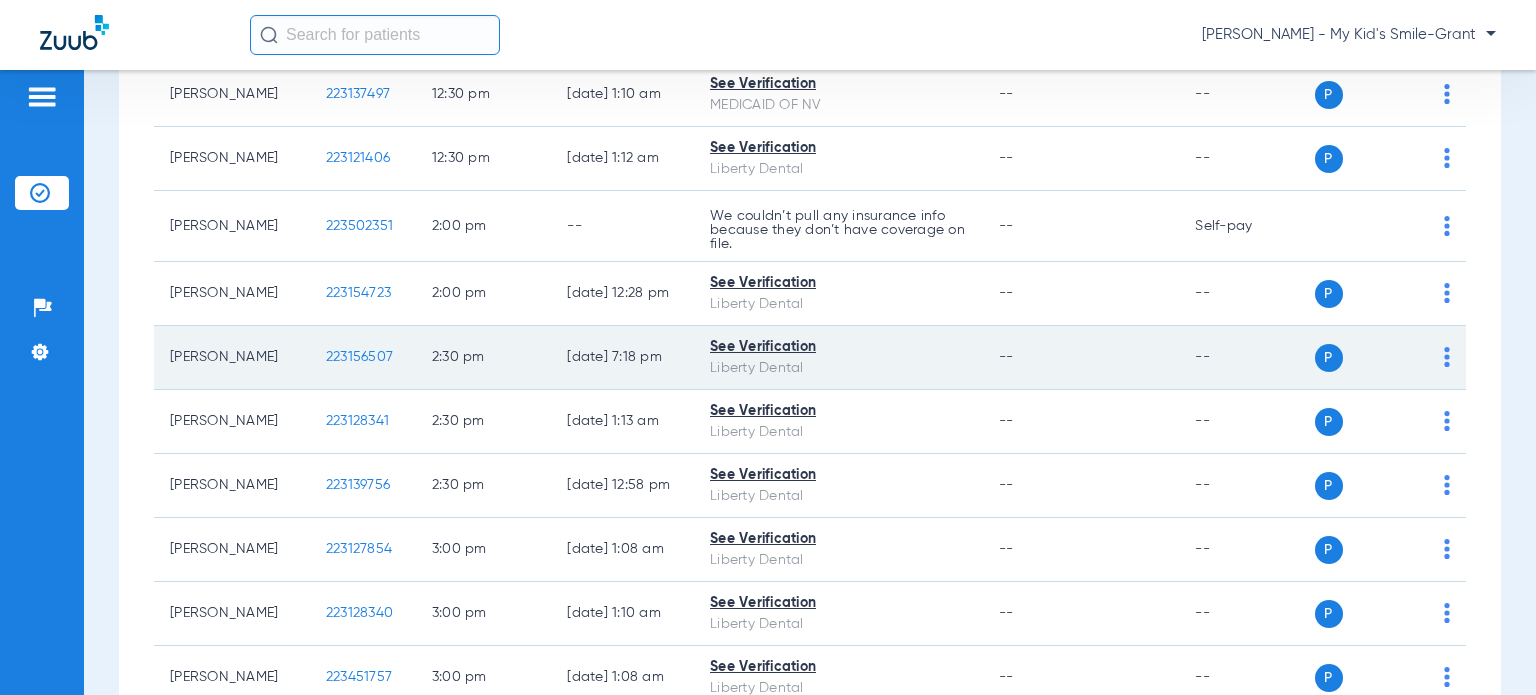 click 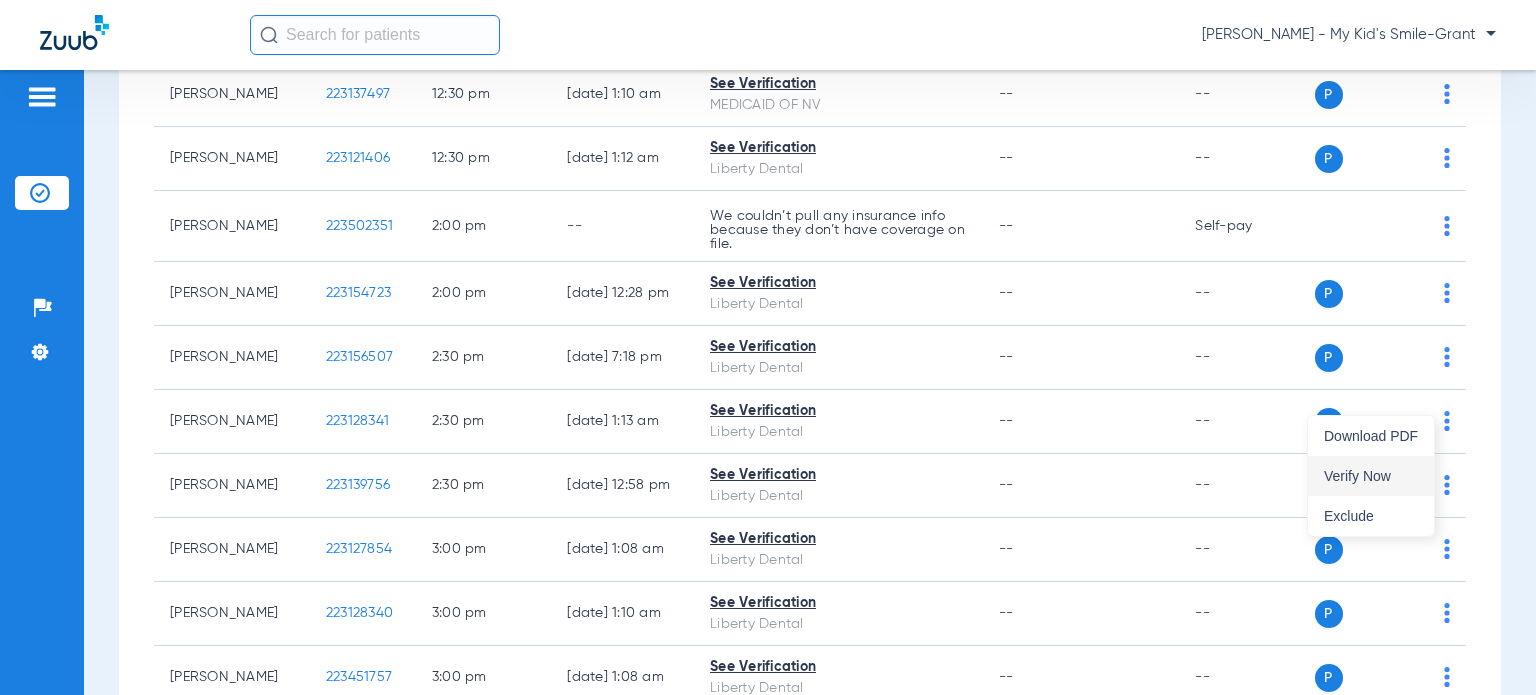 click on "Verify Now" at bounding box center (1371, 476) 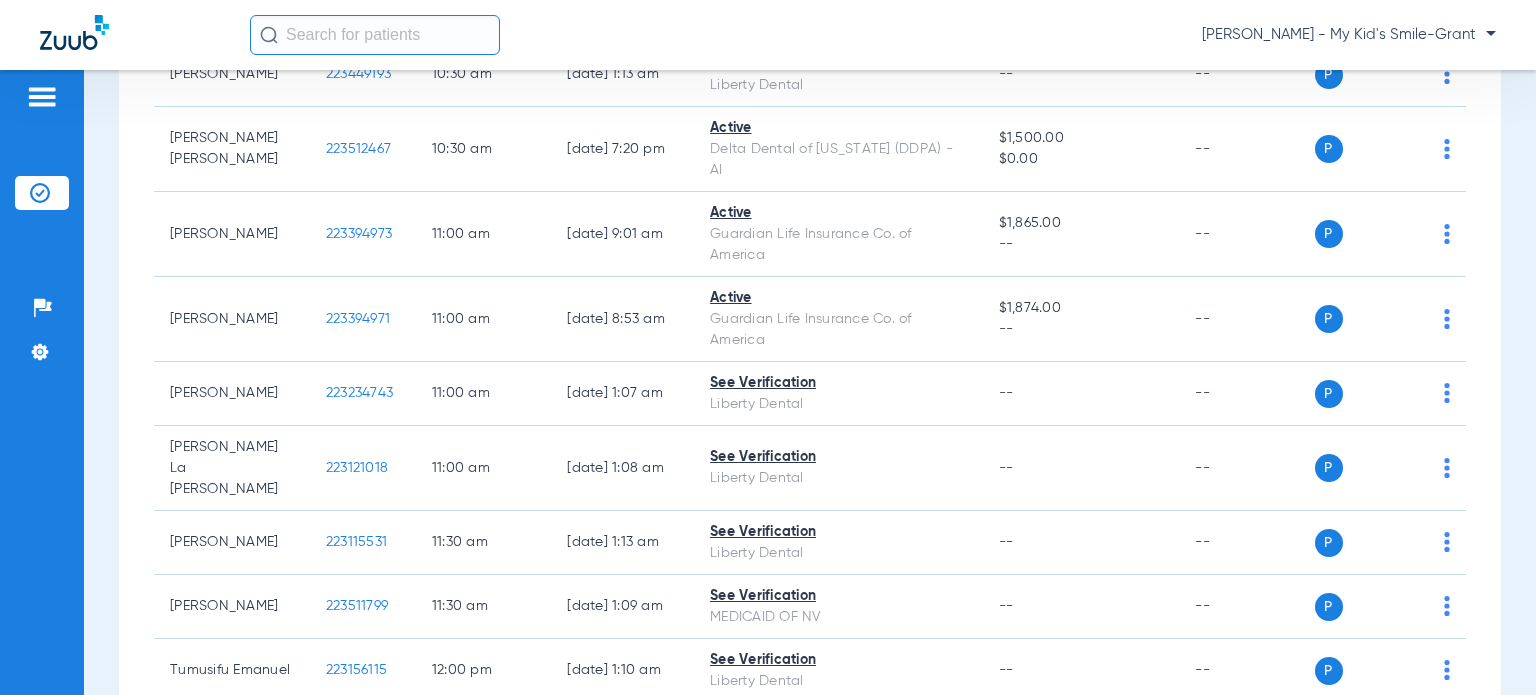 scroll, scrollTop: 1000, scrollLeft: 0, axis: vertical 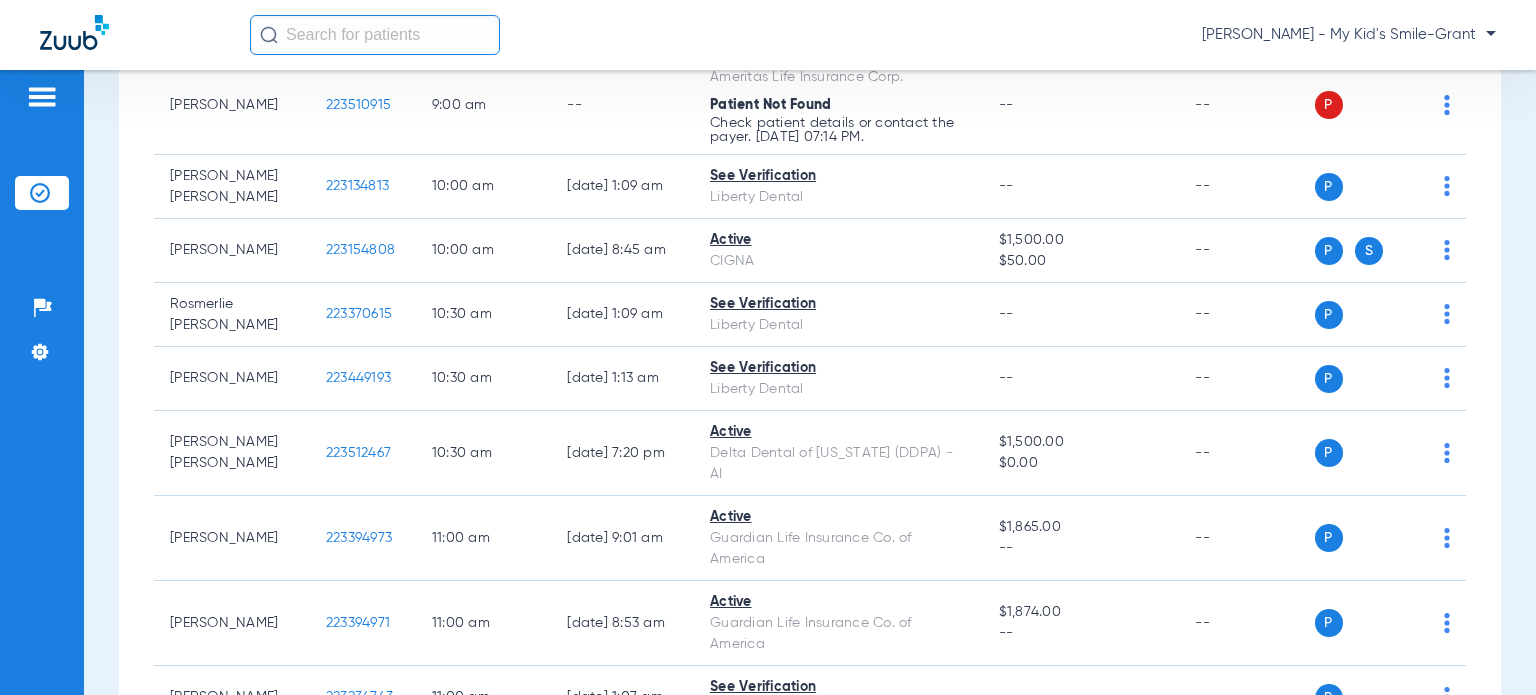 click on "[PERSON_NAME] - My Kid's Smile-Grant" 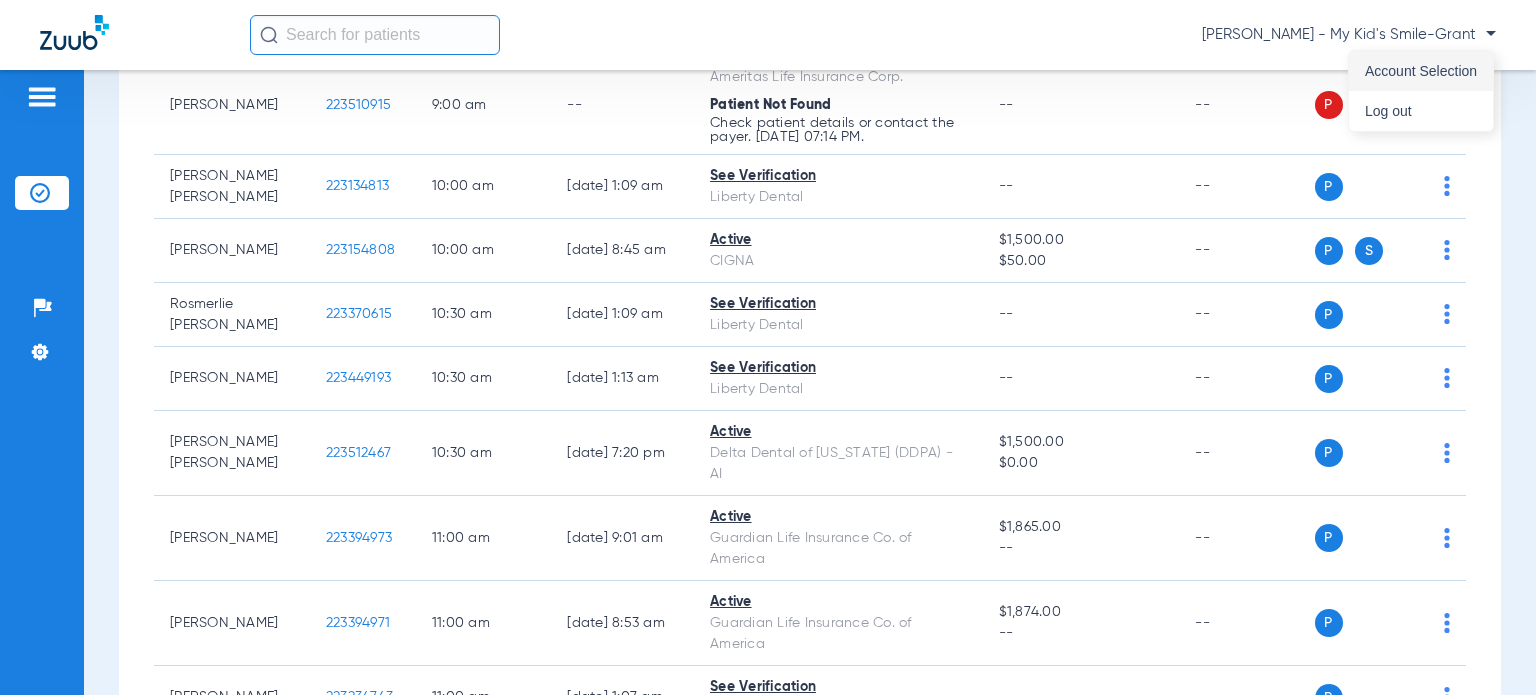click on "Account Selection" at bounding box center [1421, 71] 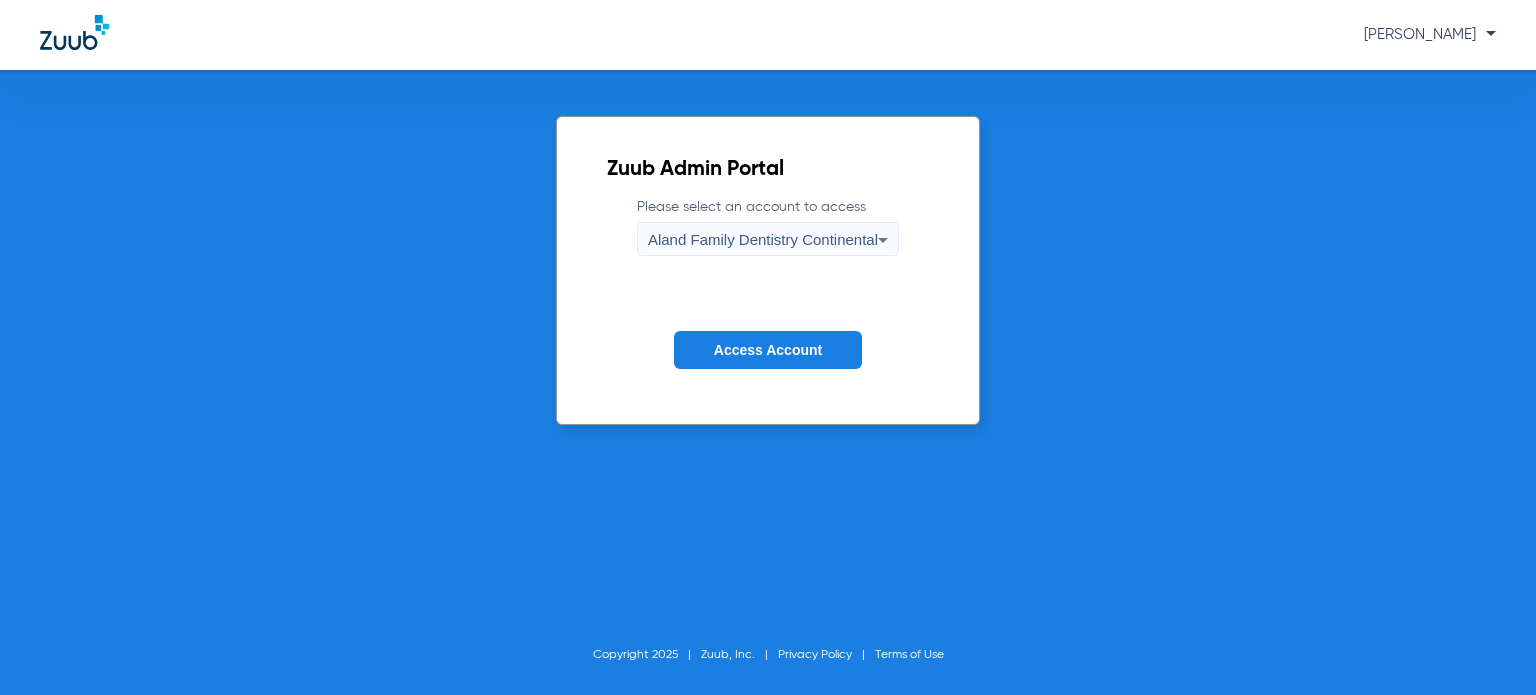 drag, startPoint x: 851, startPoint y: 219, endPoint x: 854, endPoint y: 231, distance: 12.369317 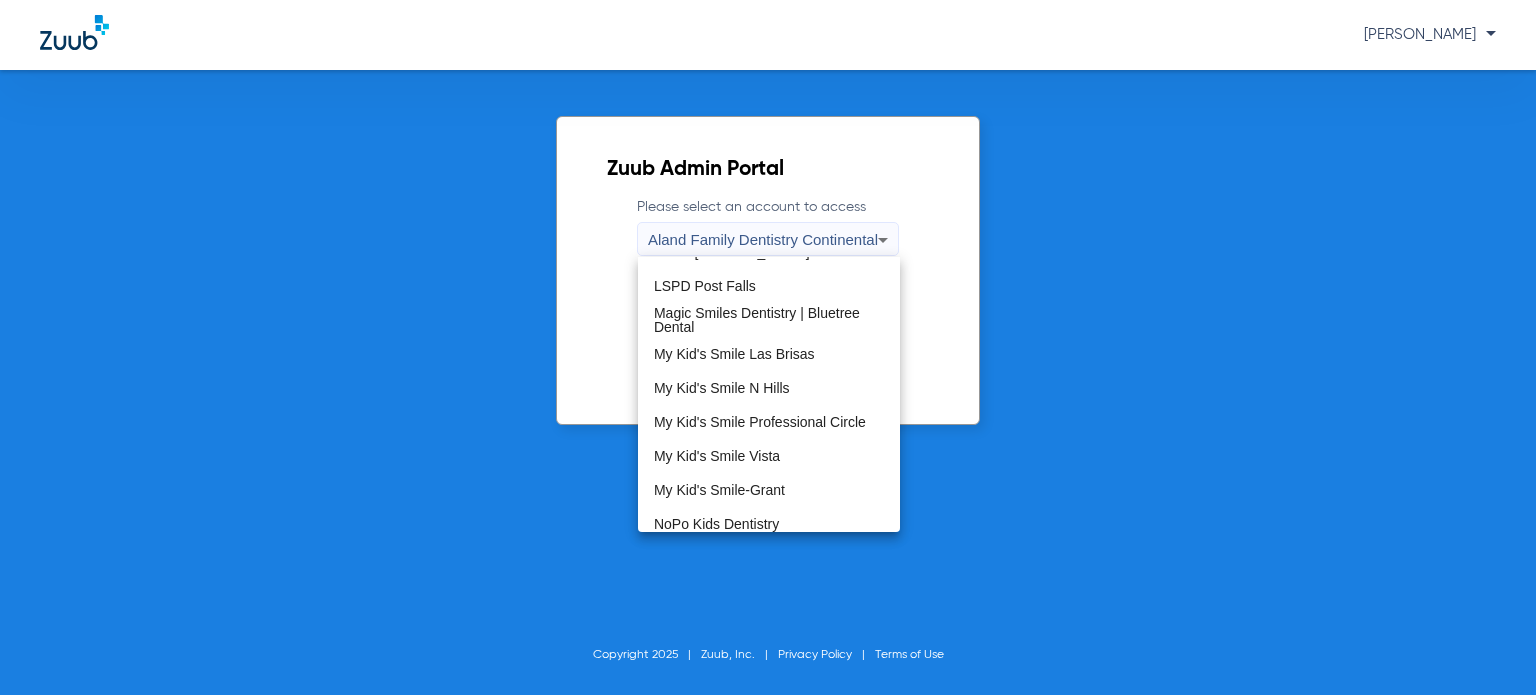 scroll, scrollTop: 500, scrollLeft: 0, axis: vertical 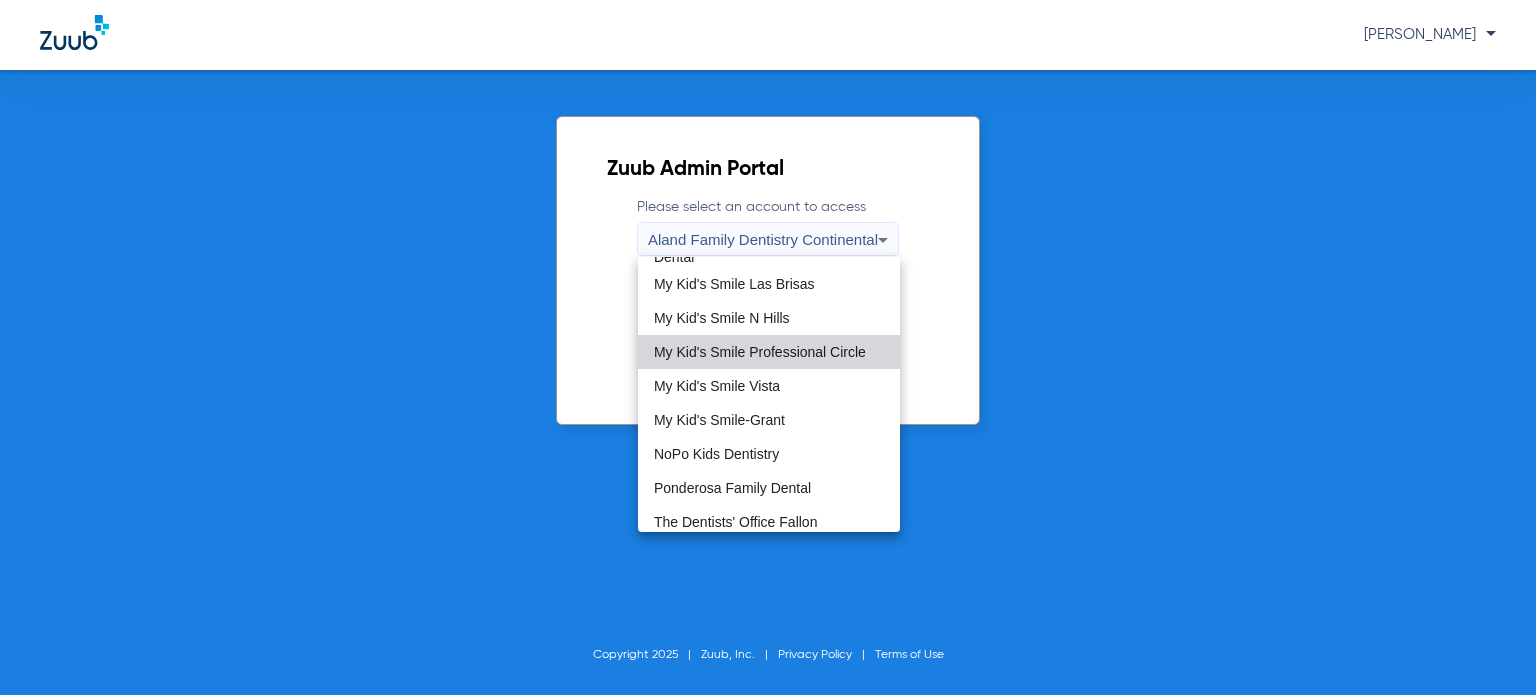 click on "My Kid's Smile Professional Circle" at bounding box center [760, 352] 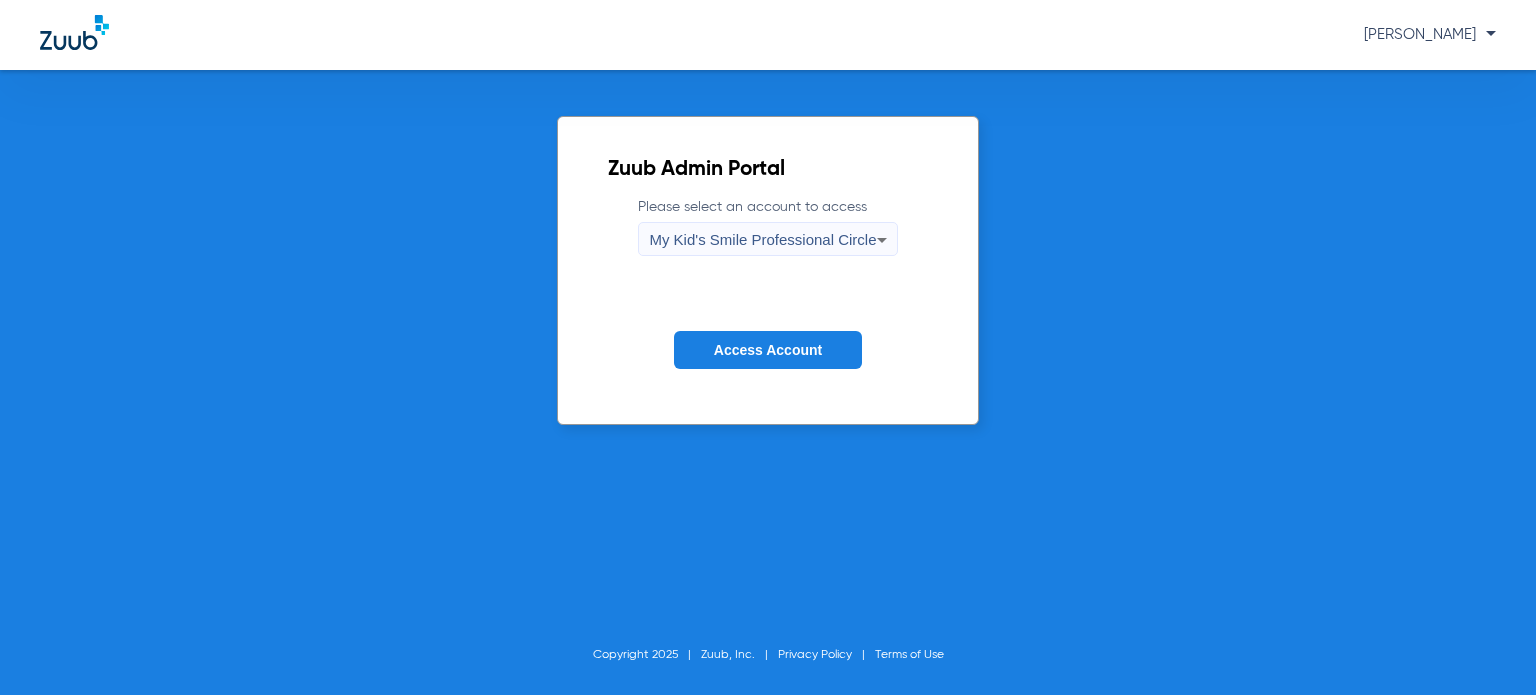 click on "Access Account" 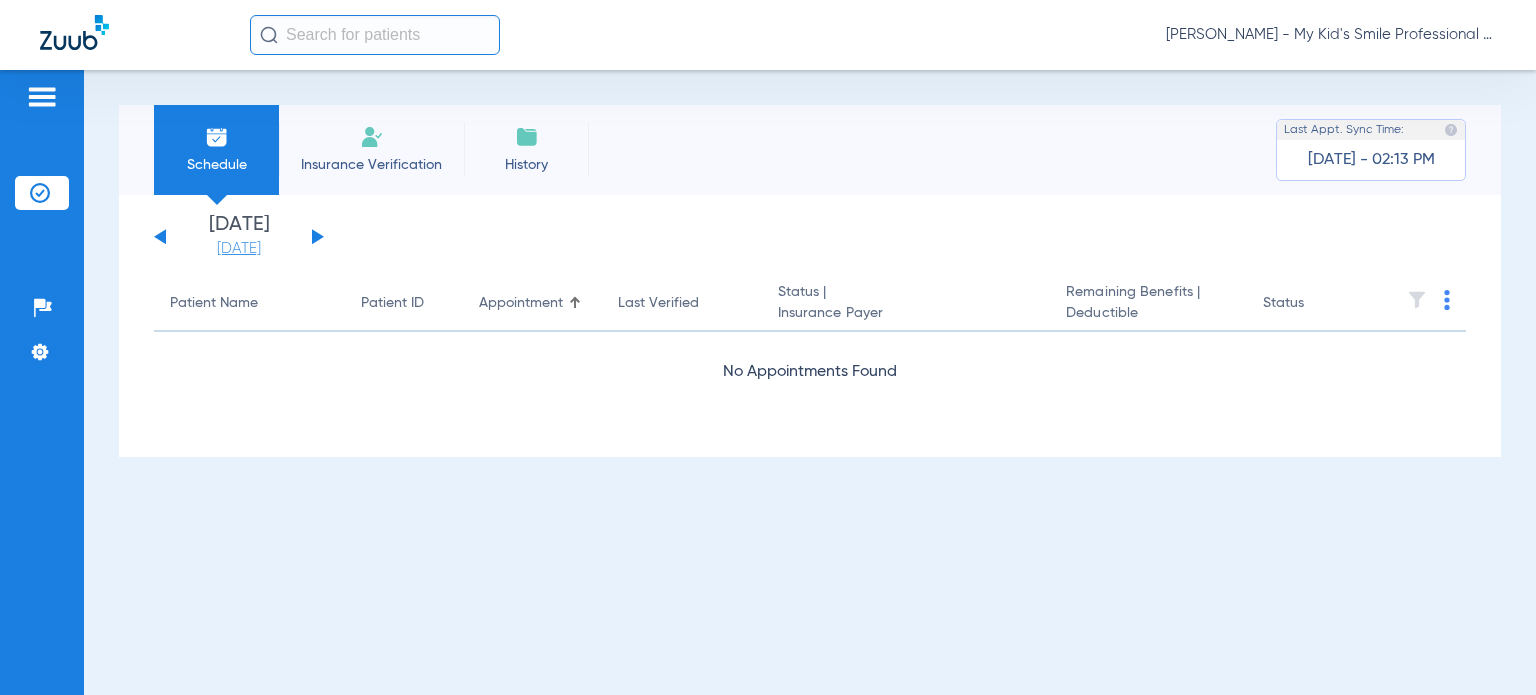 click on "[DATE]" 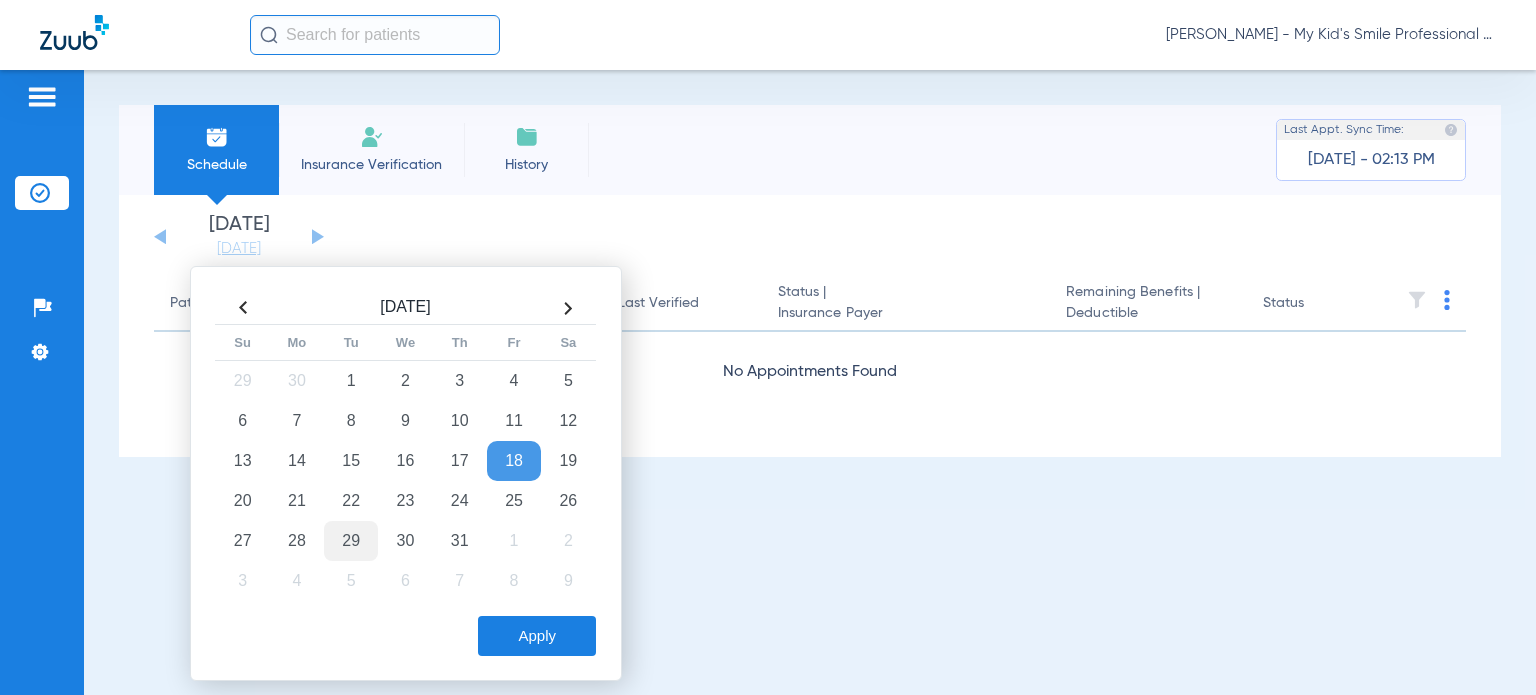 click on "29" 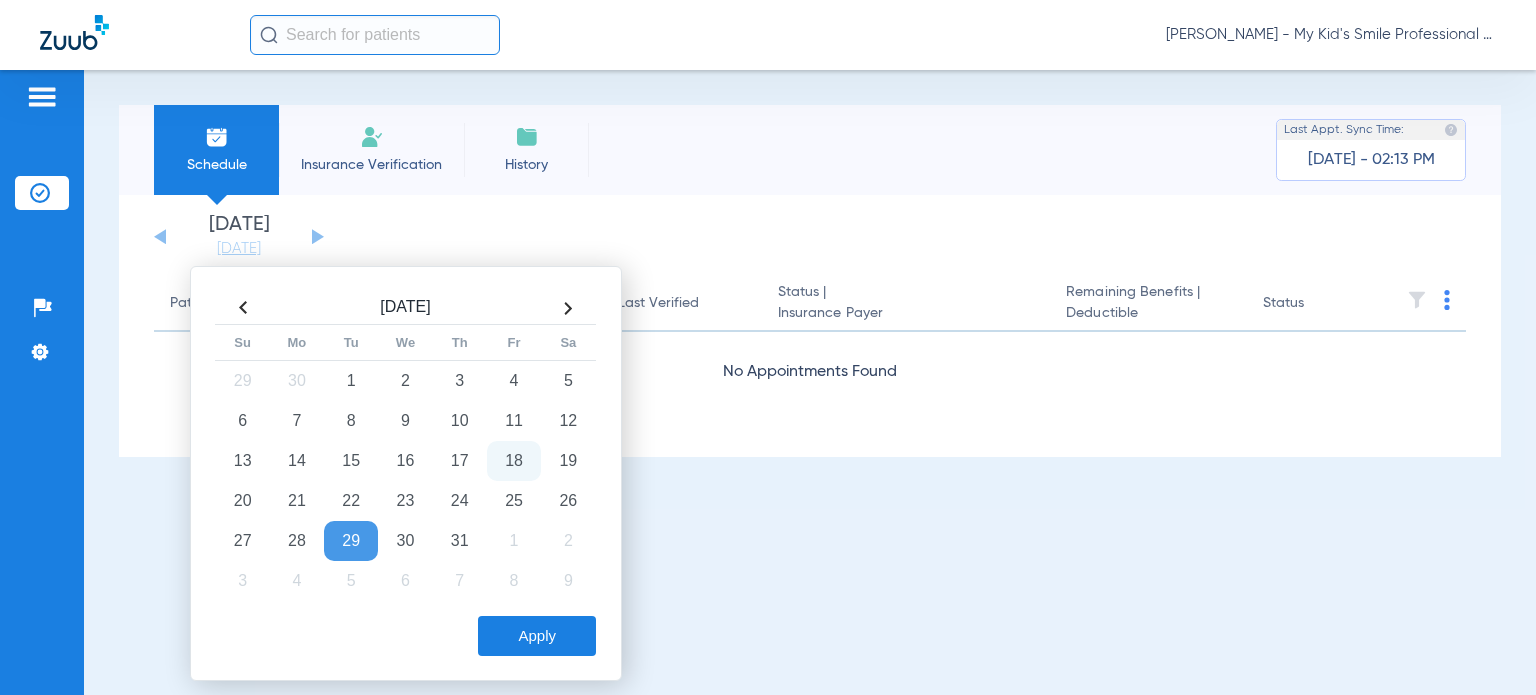 click on "Apply" 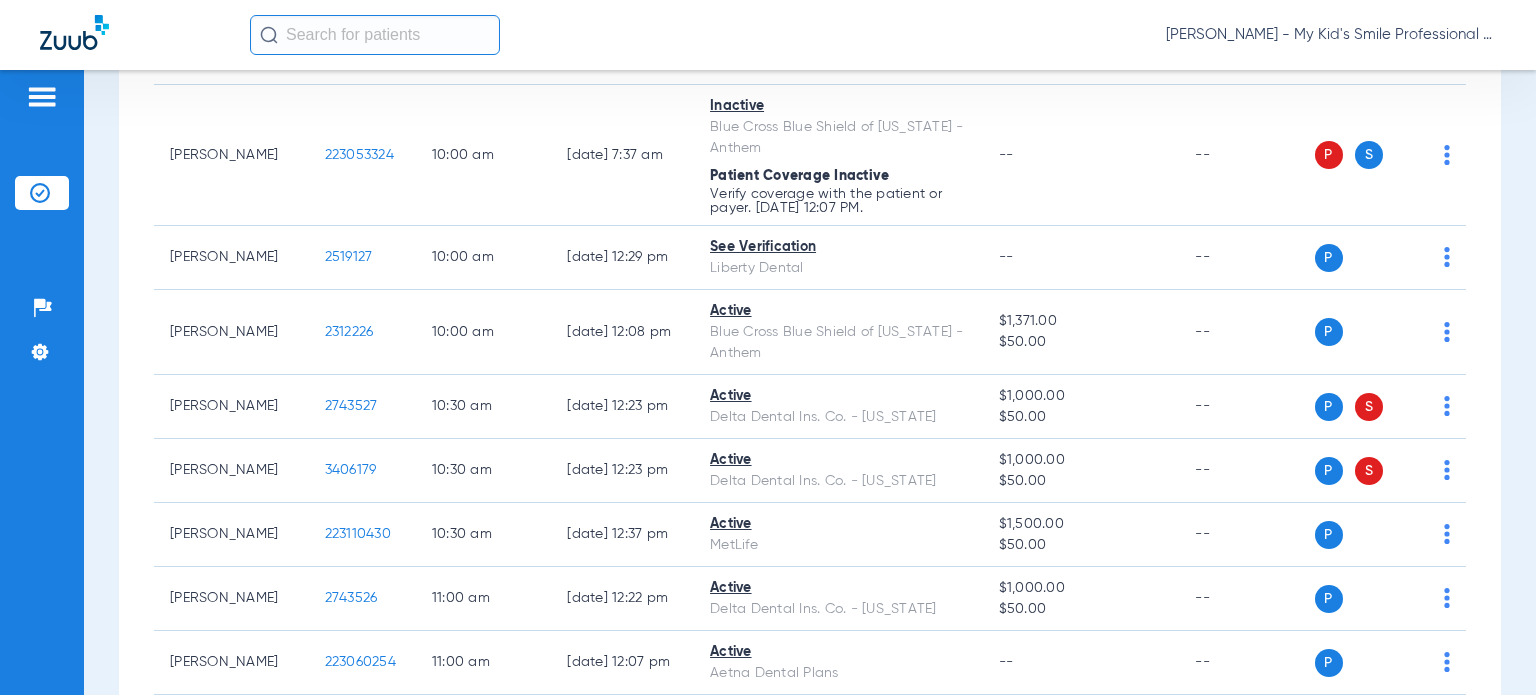 scroll, scrollTop: 1300, scrollLeft: 0, axis: vertical 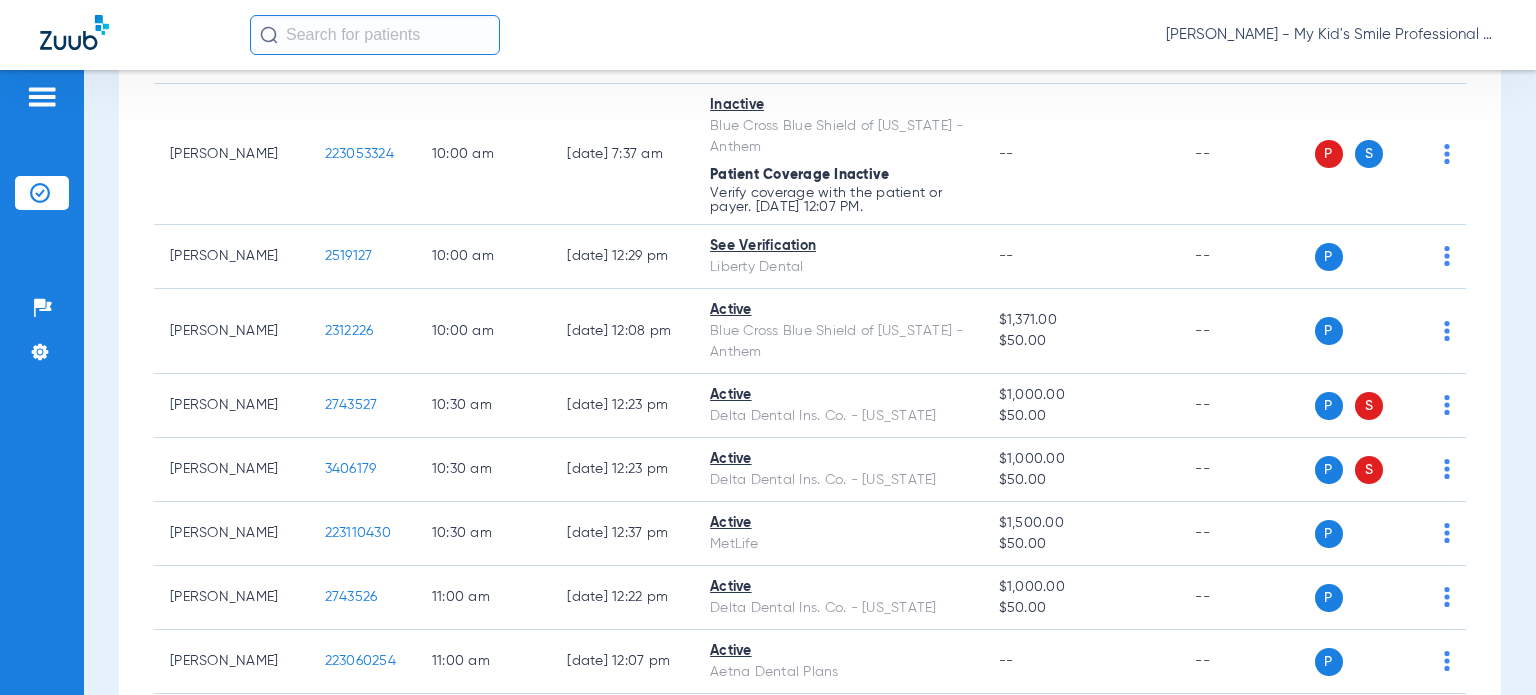 click on "[DATE]   [DATE]   [DATE]   [DATE]   [DATE]   [DATE]   [DATE]   [DATE]   [DATE]   [DATE]   [DATE]   [DATE]   [DATE]   [DATE]   [DATE]   [DATE]   [DATE]   [DATE]   [DATE]   [DATE]   [DATE]   [DATE]   [DATE]   [DATE]   [DATE]   [DATE]   [DATE]   [DATE]   [DATE]   [DATE]   [DATE]   [DATE]   [DATE]   [DATE]   [DATE]   [DATE]   [DATE]   [DATE]   [DATE]   [DATE]   [DATE]   [DATE]   [DATE]   [DATE]  Su" 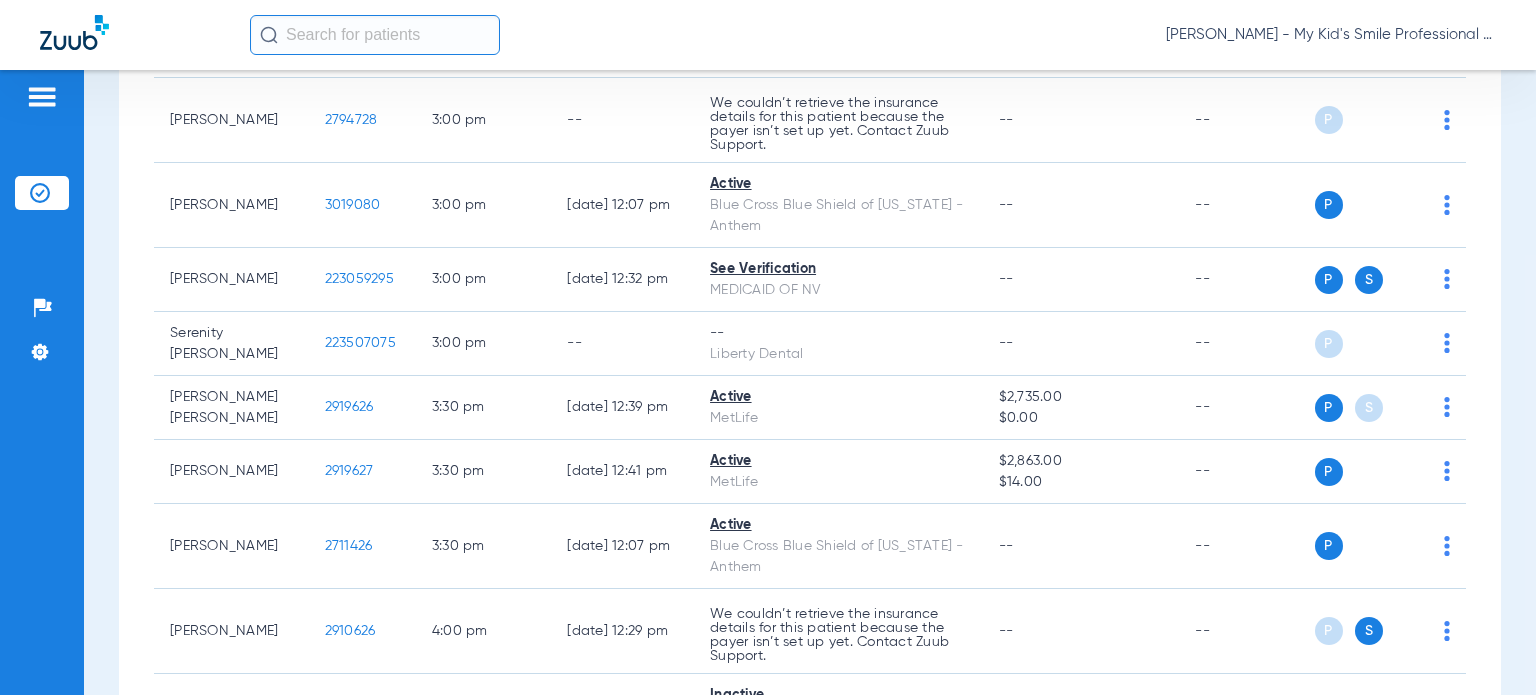 scroll, scrollTop: 2800, scrollLeft: 0, axis: vertical 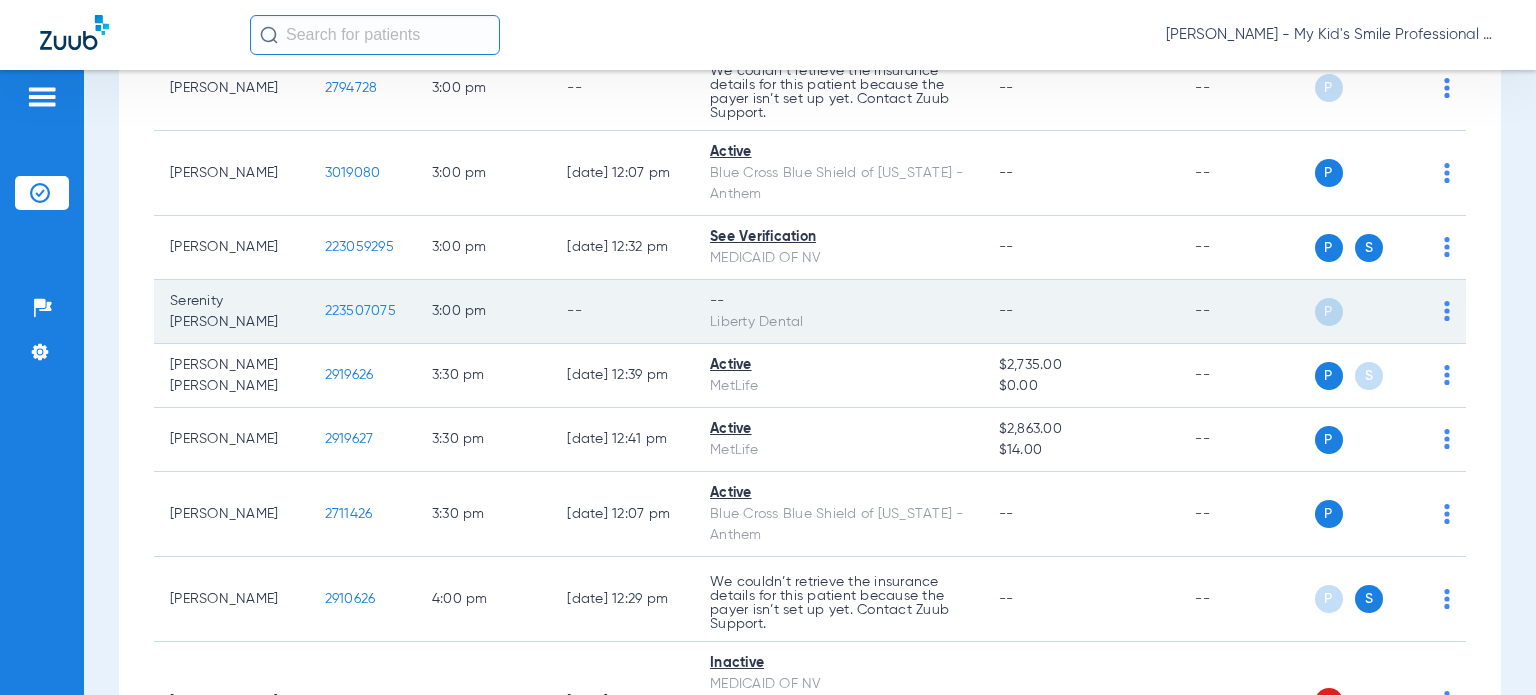 click 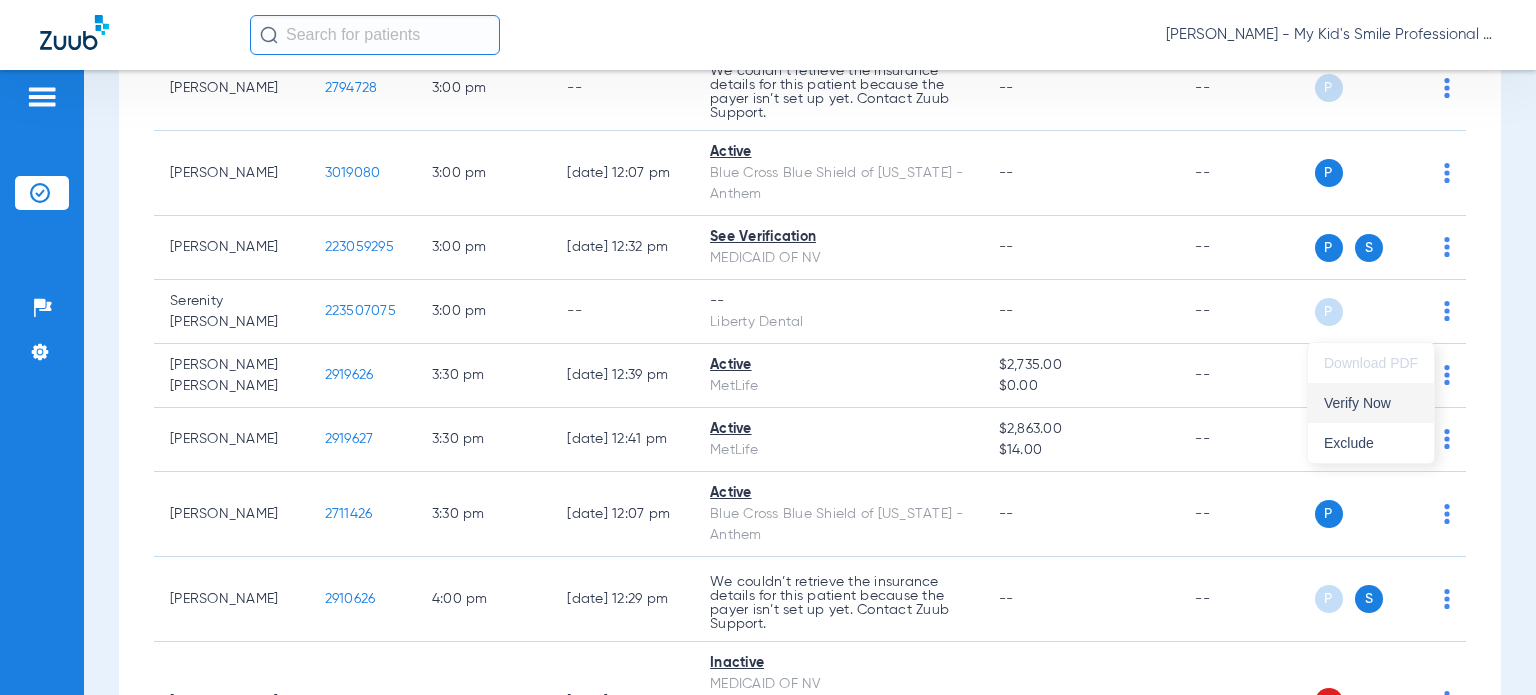click on "Verify Now" at bounding box center (1371, 403) 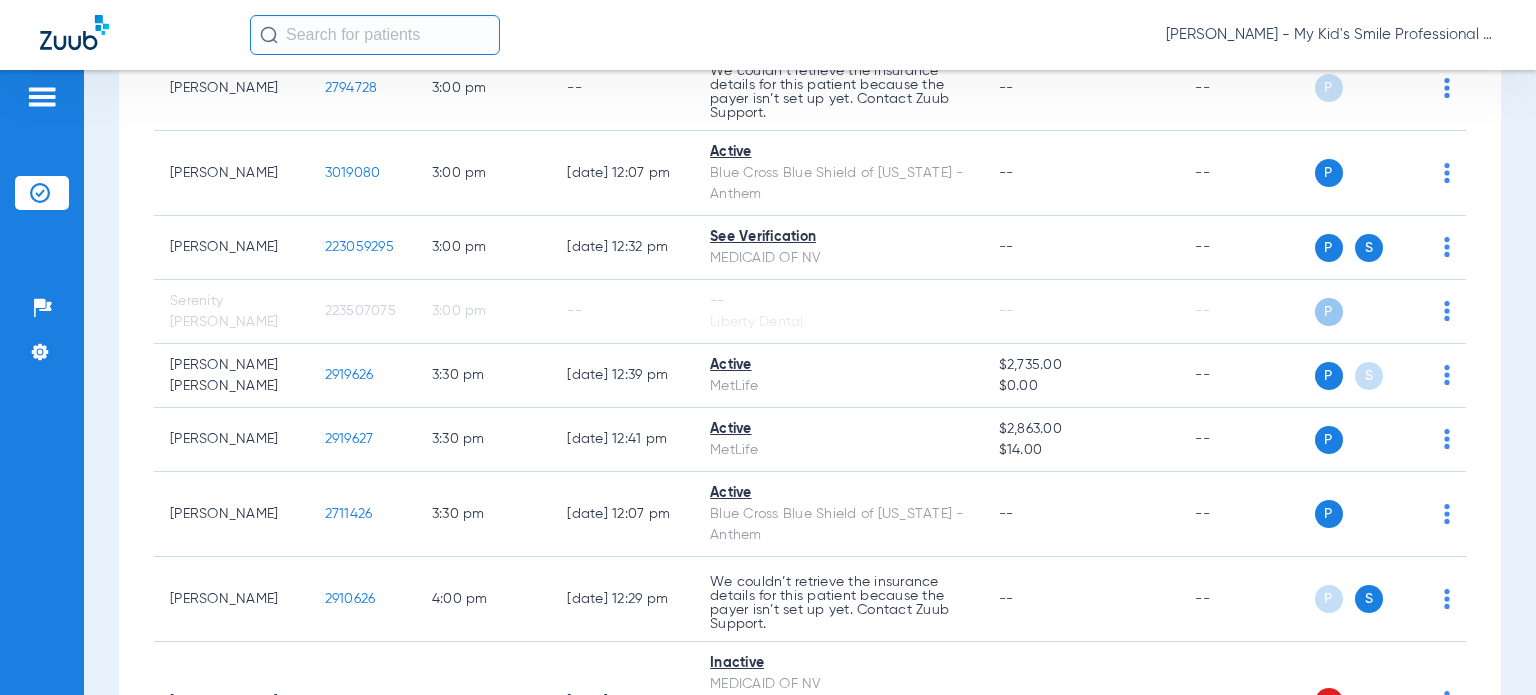 click on "Schedule Insurance Verification History  Last Appt. Sync Time:   [DATE] - 02:13 PM   [DATE]   [DATE]   [DATE]   [DATE]   [DATE]   [DATE]   [DATE]   [DATE]   [DATE]   [DATE]   [DATE]   [DATE]   [DATE]   [DATE]   [DATE]   [DATE]   [DATE]   [DATE]   [DATE]   [DATE]   [DATE]   [DATE]   [DATE]   [DATE]   [DATE]   [DATE]   [DATE]   [DATE]   [DATE]   [DATE]   [DATE]   [DATE]   [DATE]   [DATE]   [DATE]   [DATE]   [DATE]   [DATE]   [DATE]   [DATE]   [DATE]  Su Mo" at bounding box center [810, 382] 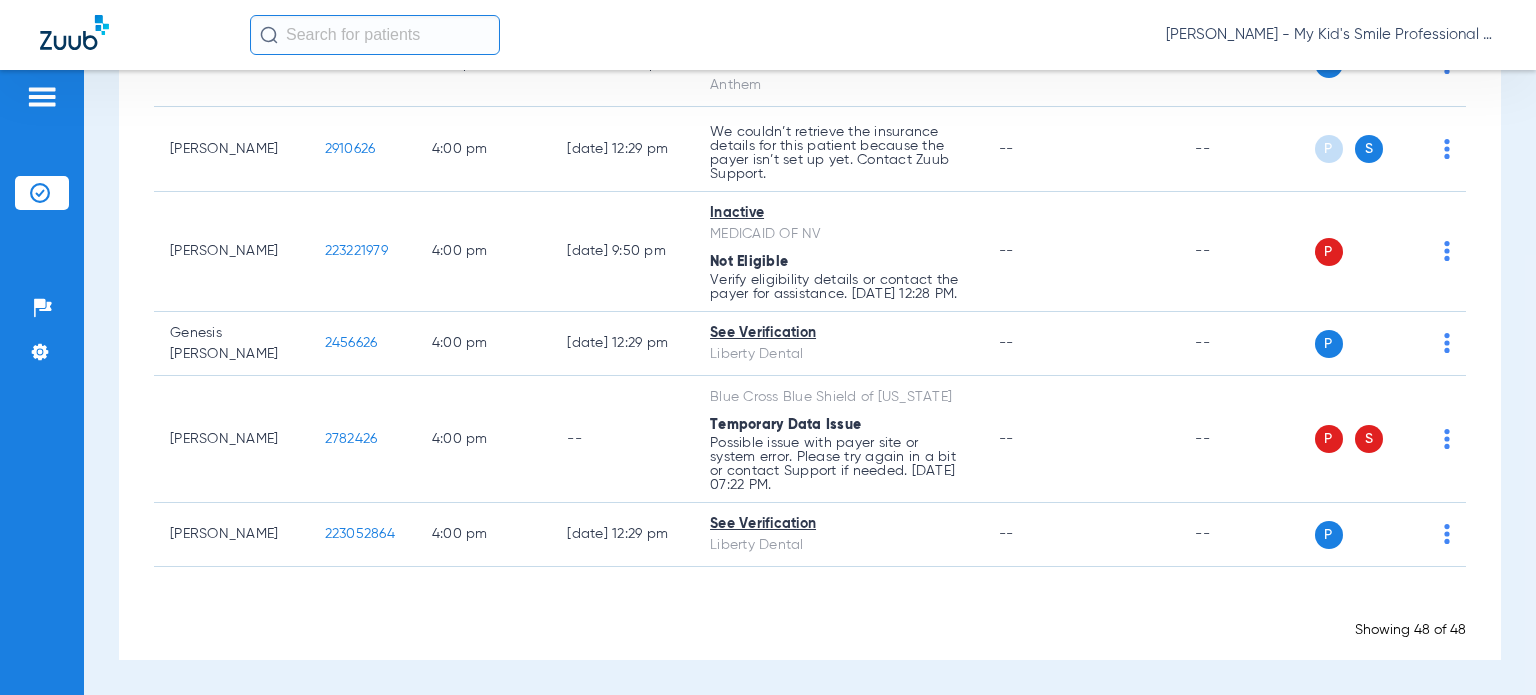 scroll, scrollTop: 3295, scrollLeft: 0, axis: vertical 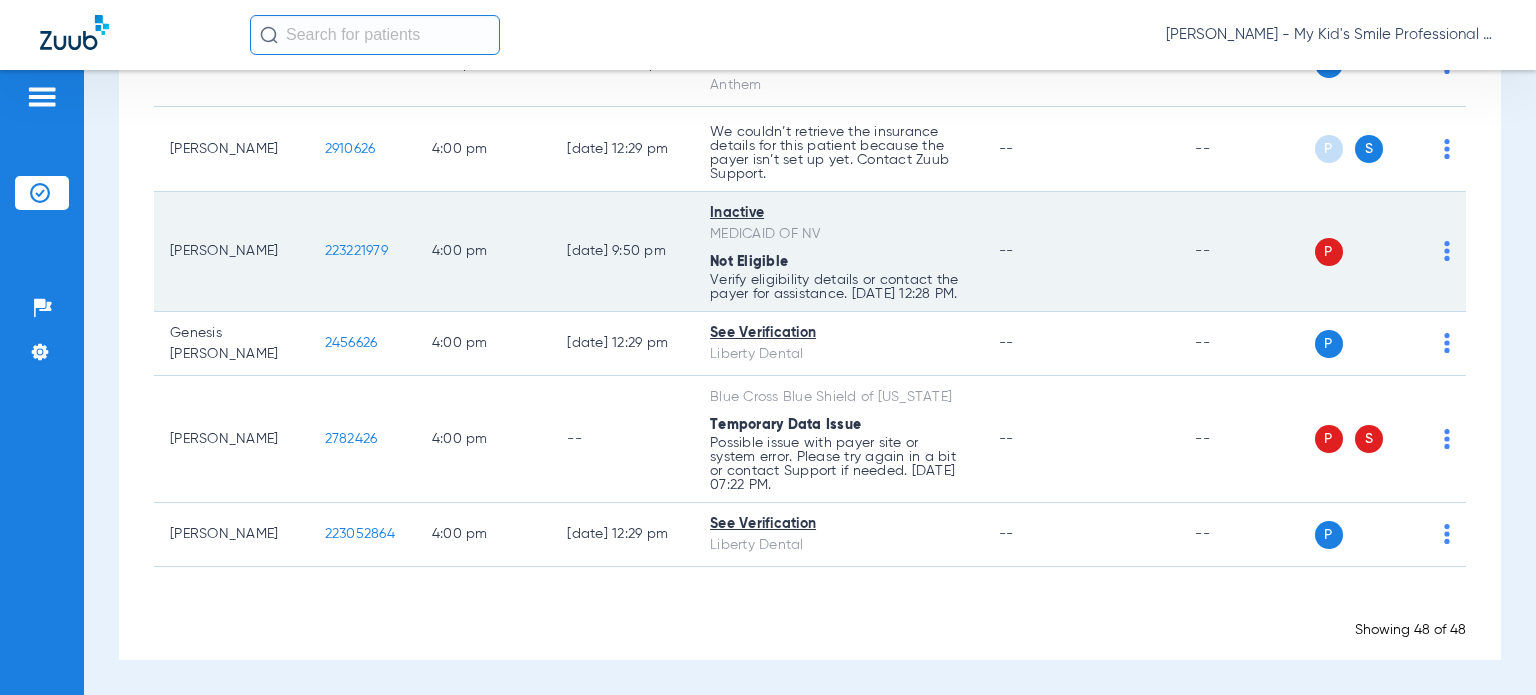 click 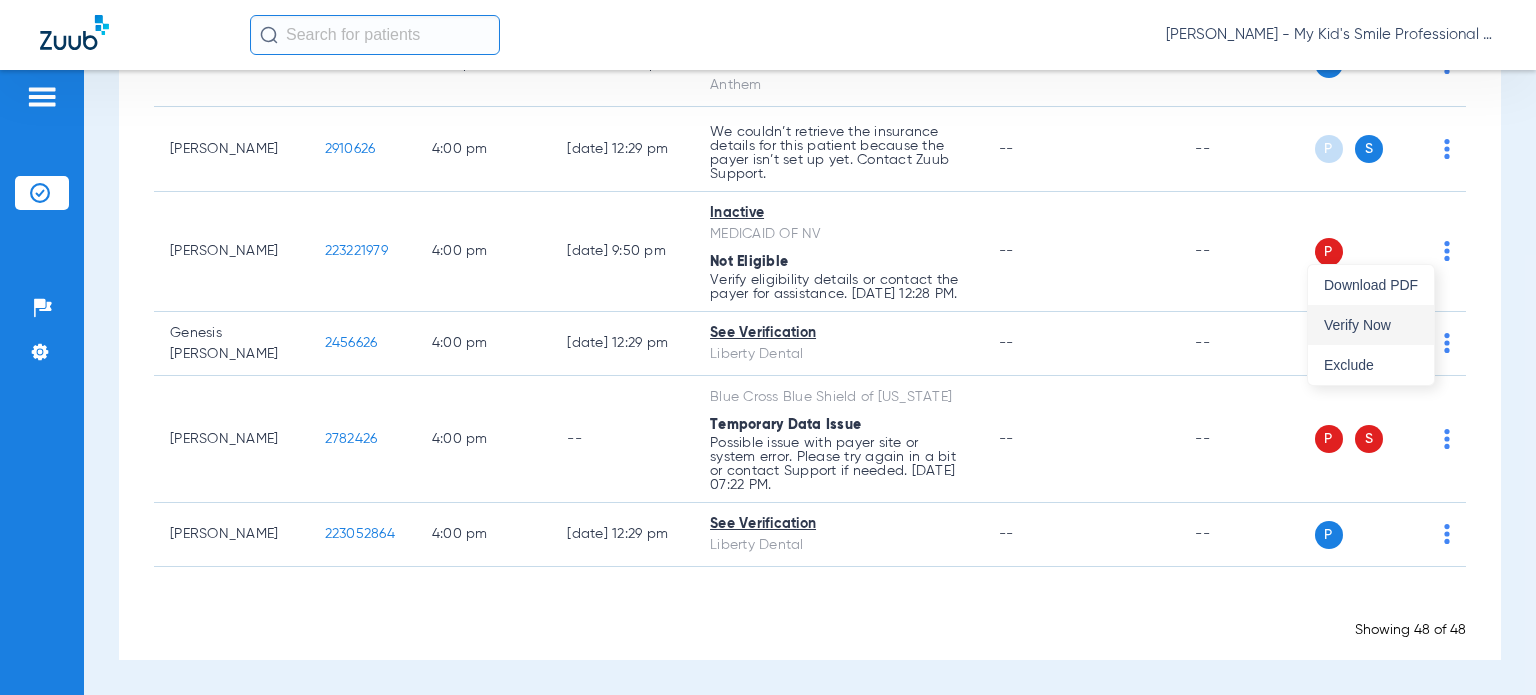 click on "Verify Now" at bounding box center (1371, 325) 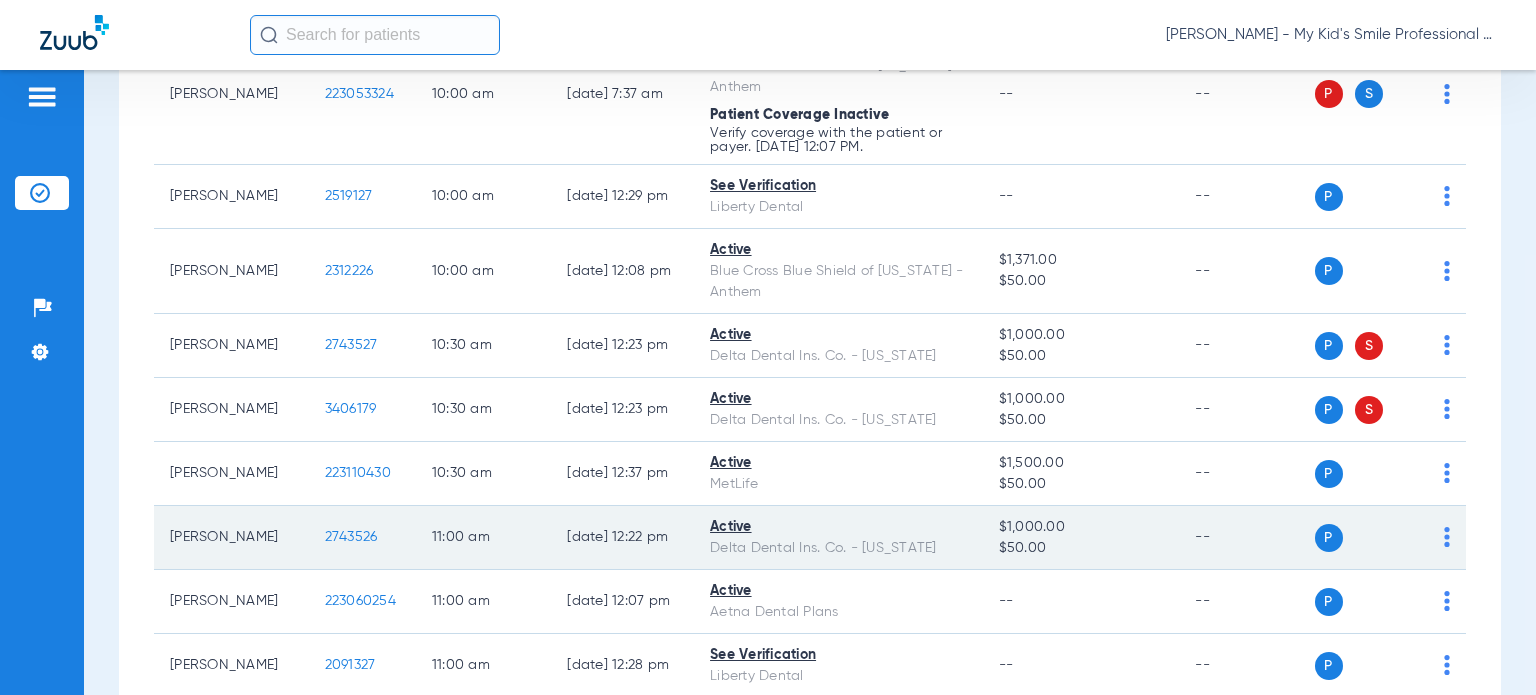 scroll, scrollTop: 1195, scrollLeft: 0, axis: vertical 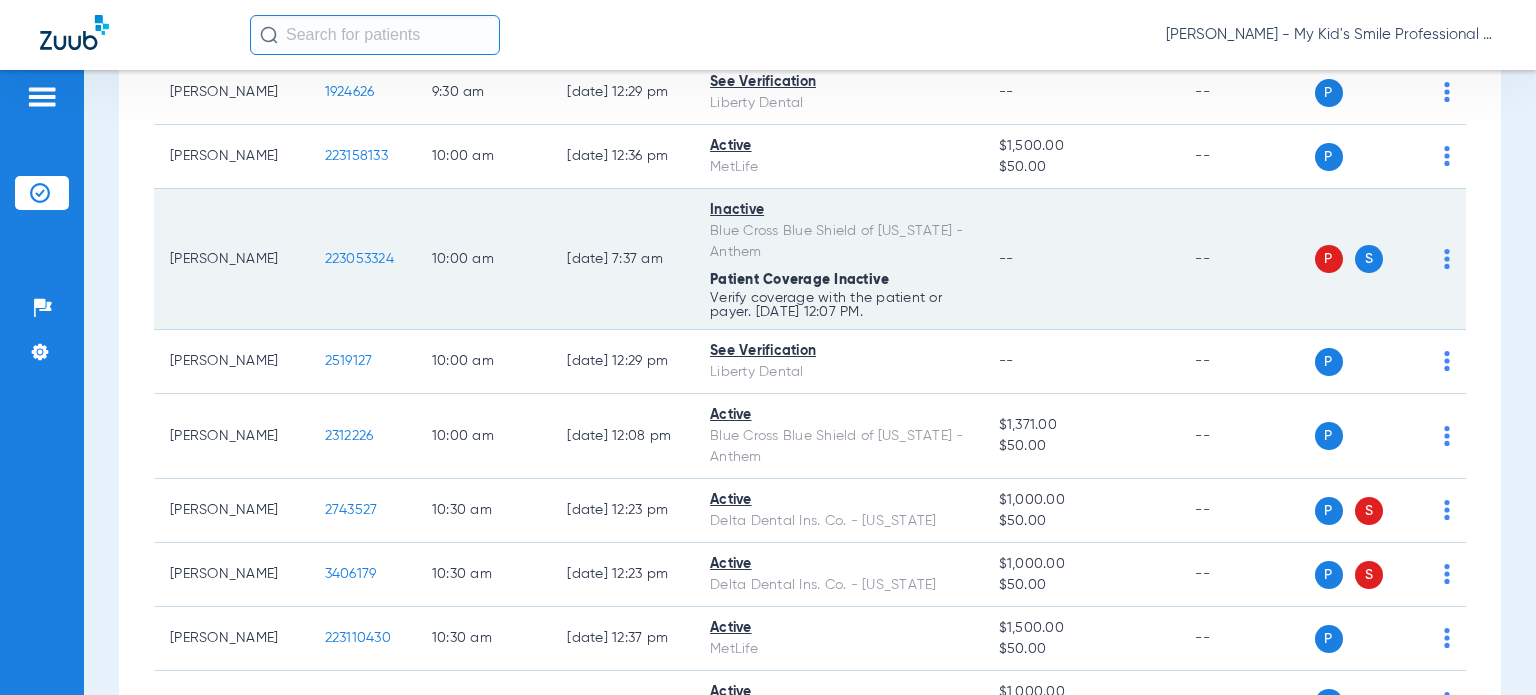 click on "223053324" 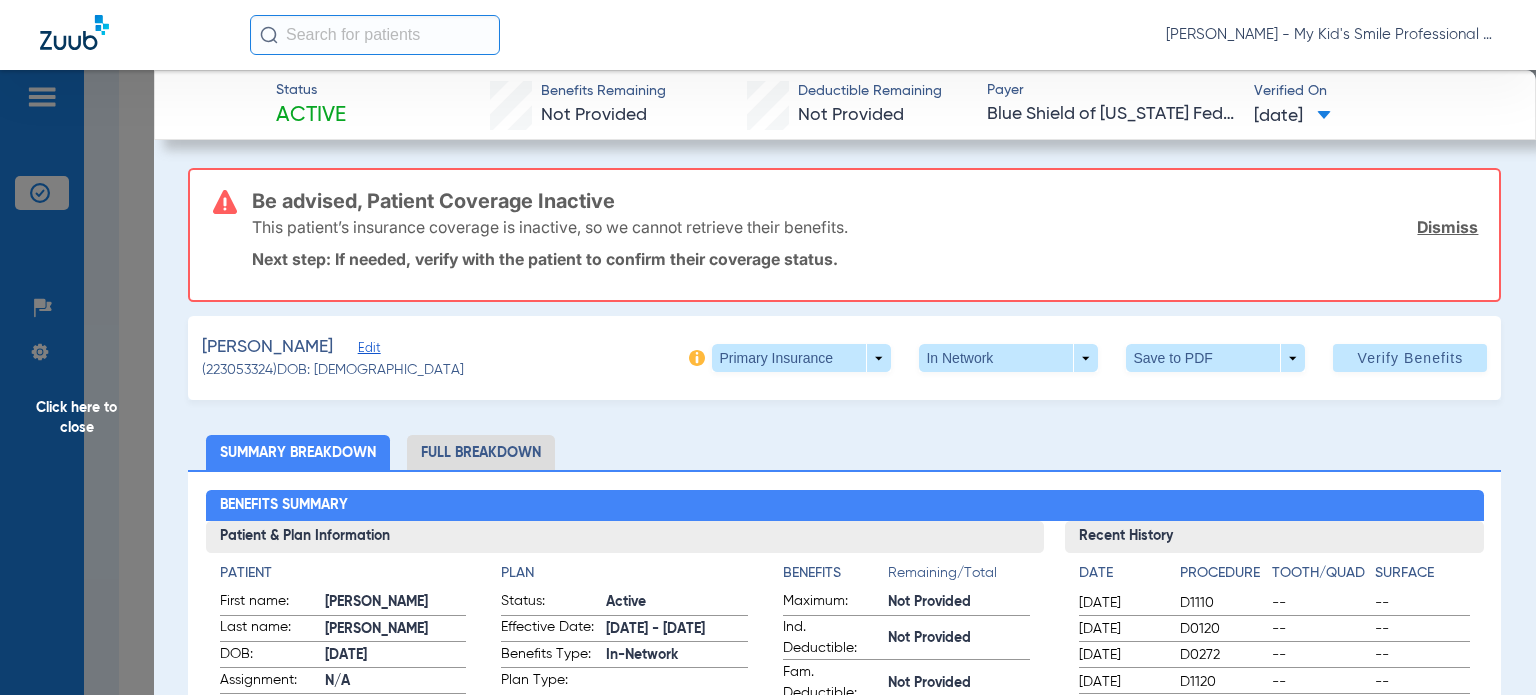 click on "Be advised, Patient Coverage Inactive" at bounding box center (865, 201) 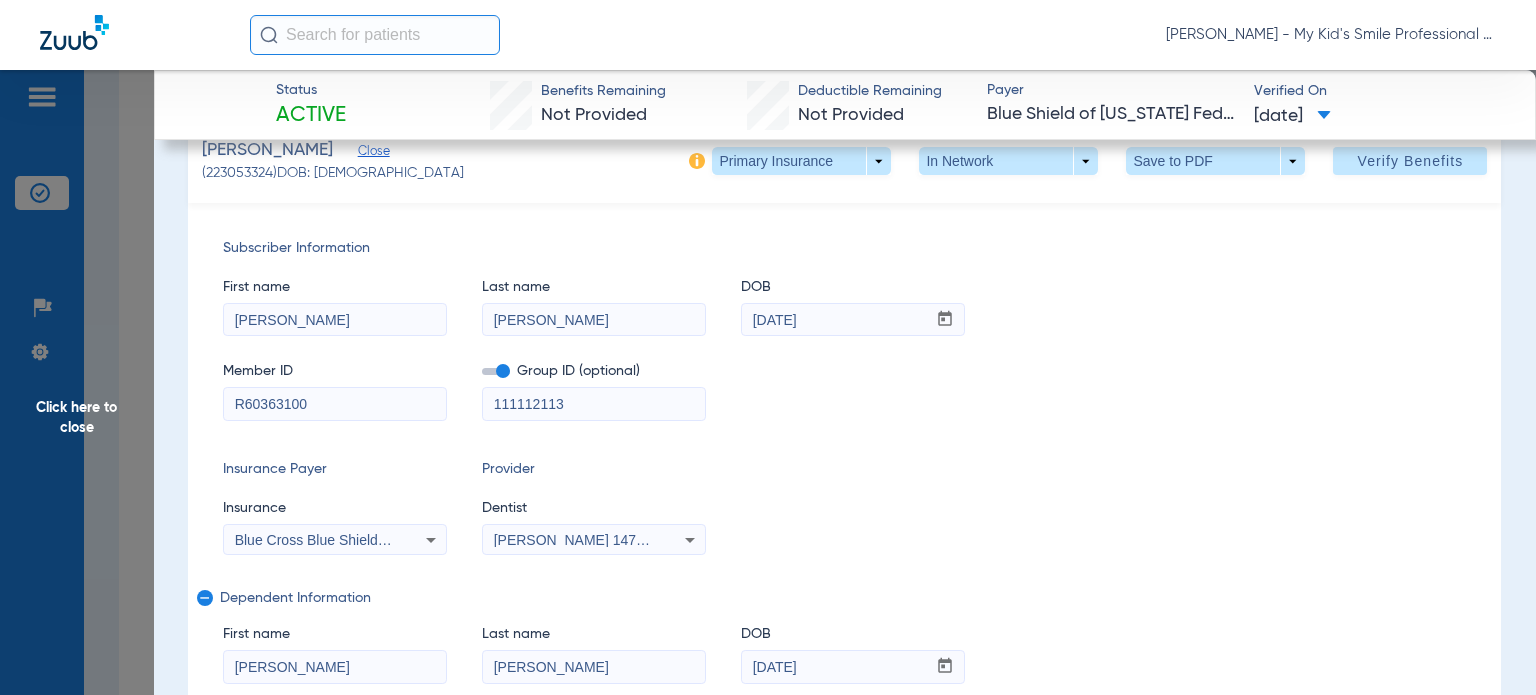 scroll, scrollTop: 200, scrollLeft: 0, axis: vertical 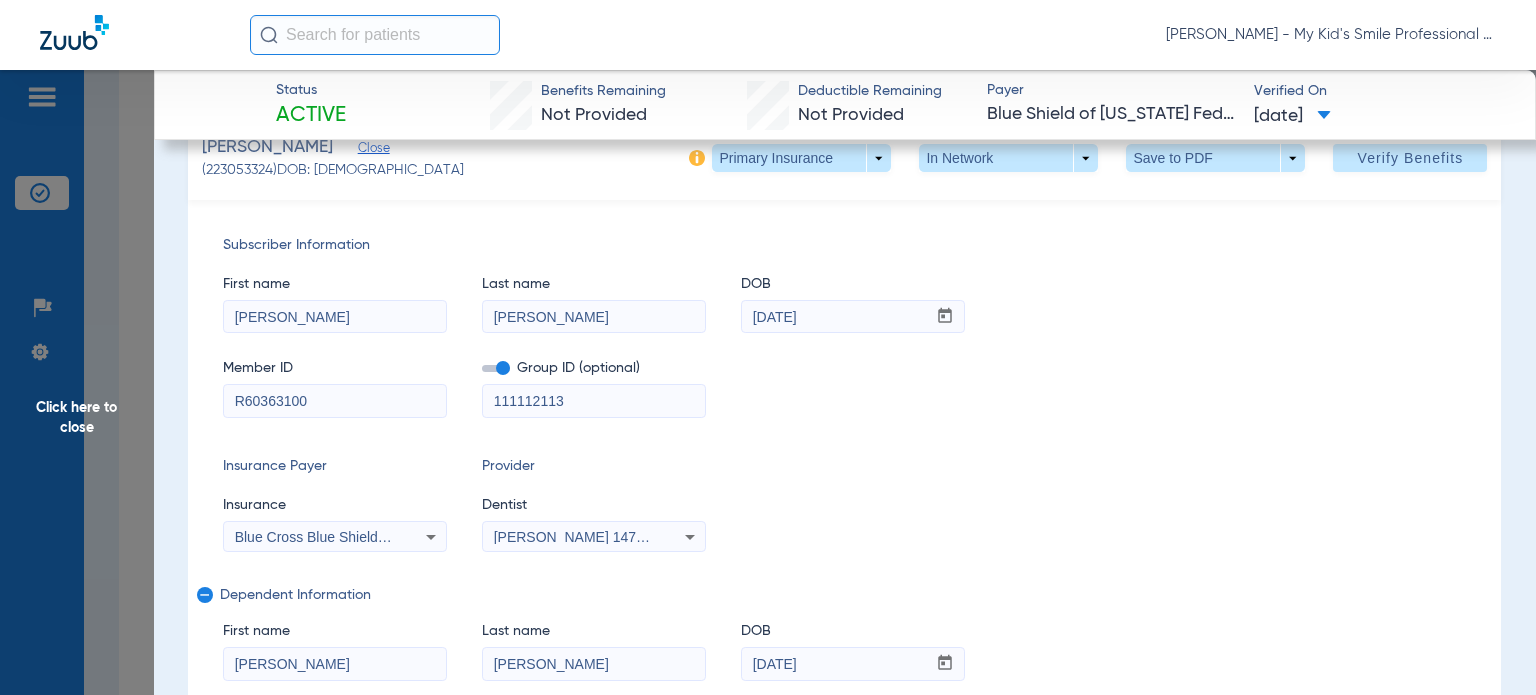 drag, startPoint x: 566, startPoint y: 413, endPoint x: 460, endPoint y: 401, distance: 106.677086 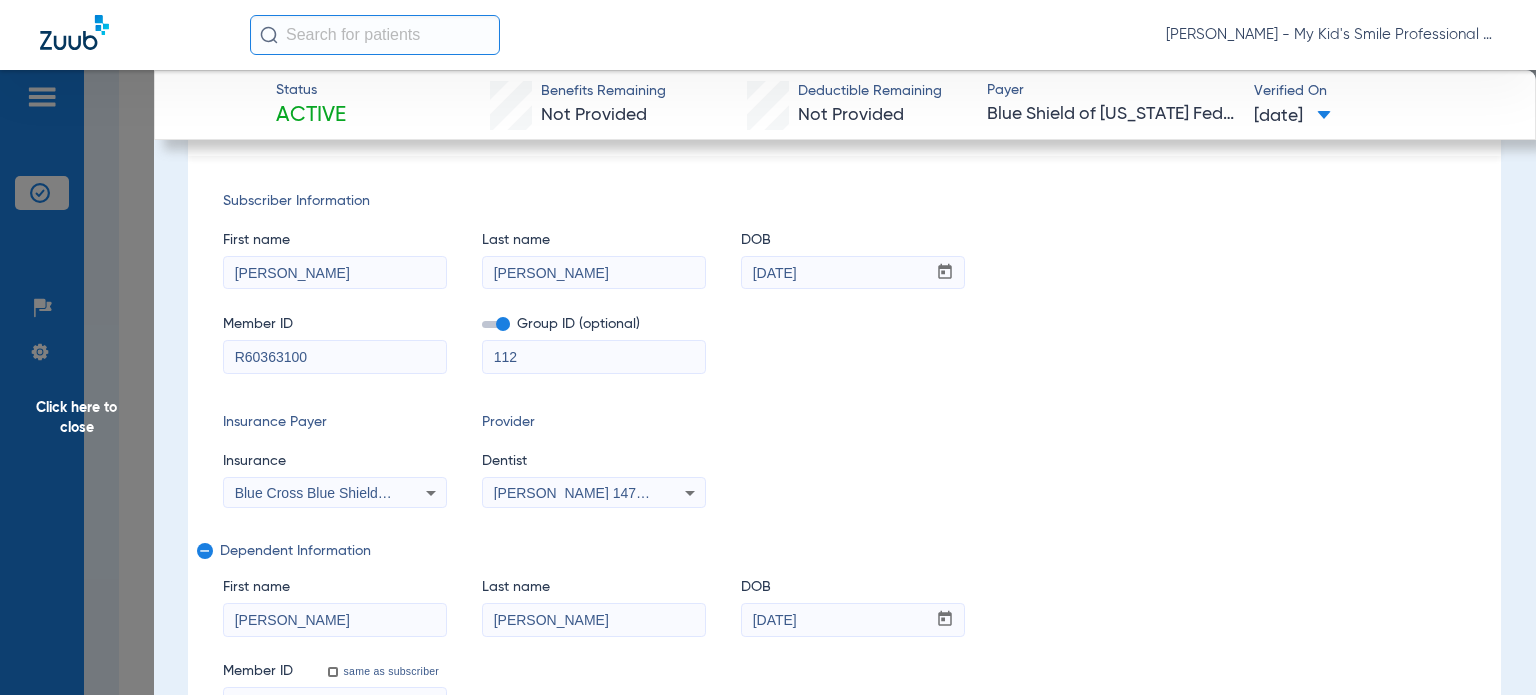 scroll, scrollTop: 300, scrollLeft: 0, axis: vertical 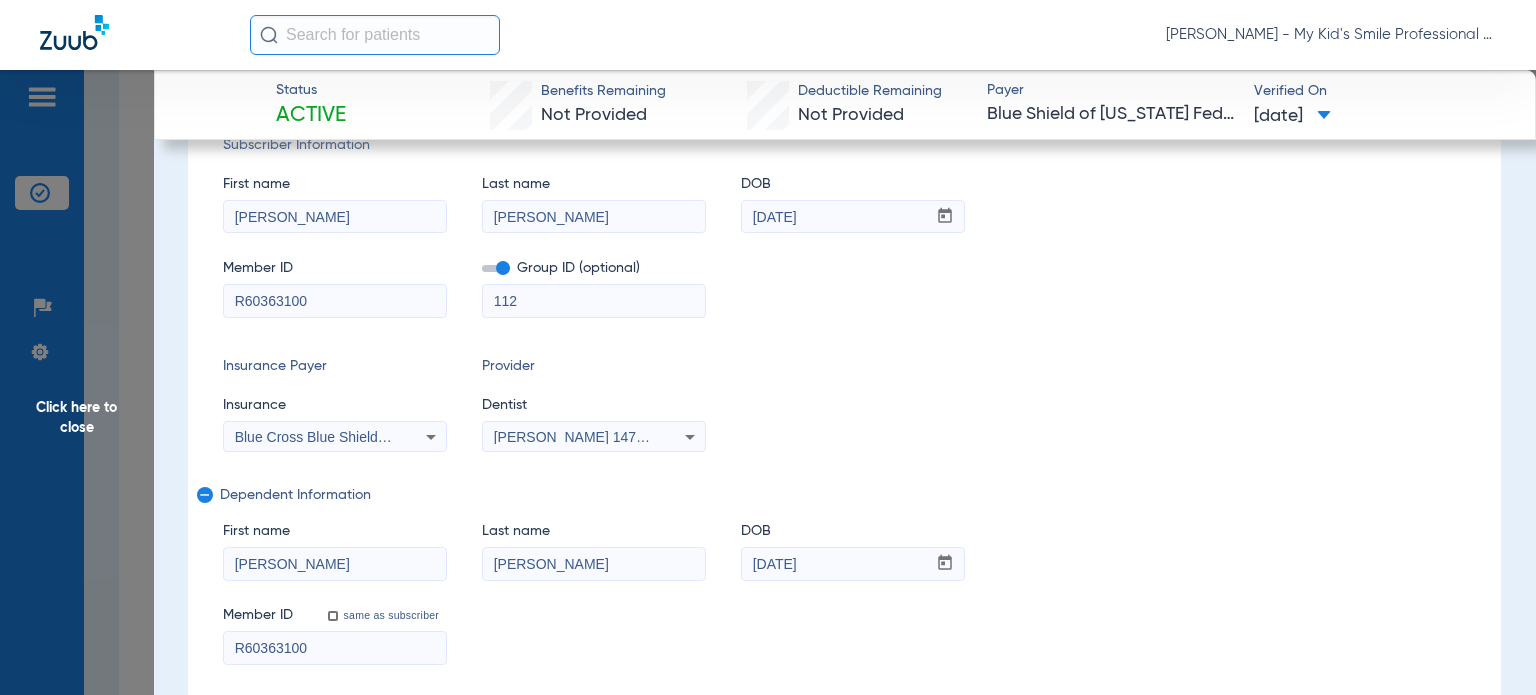 type on "112" 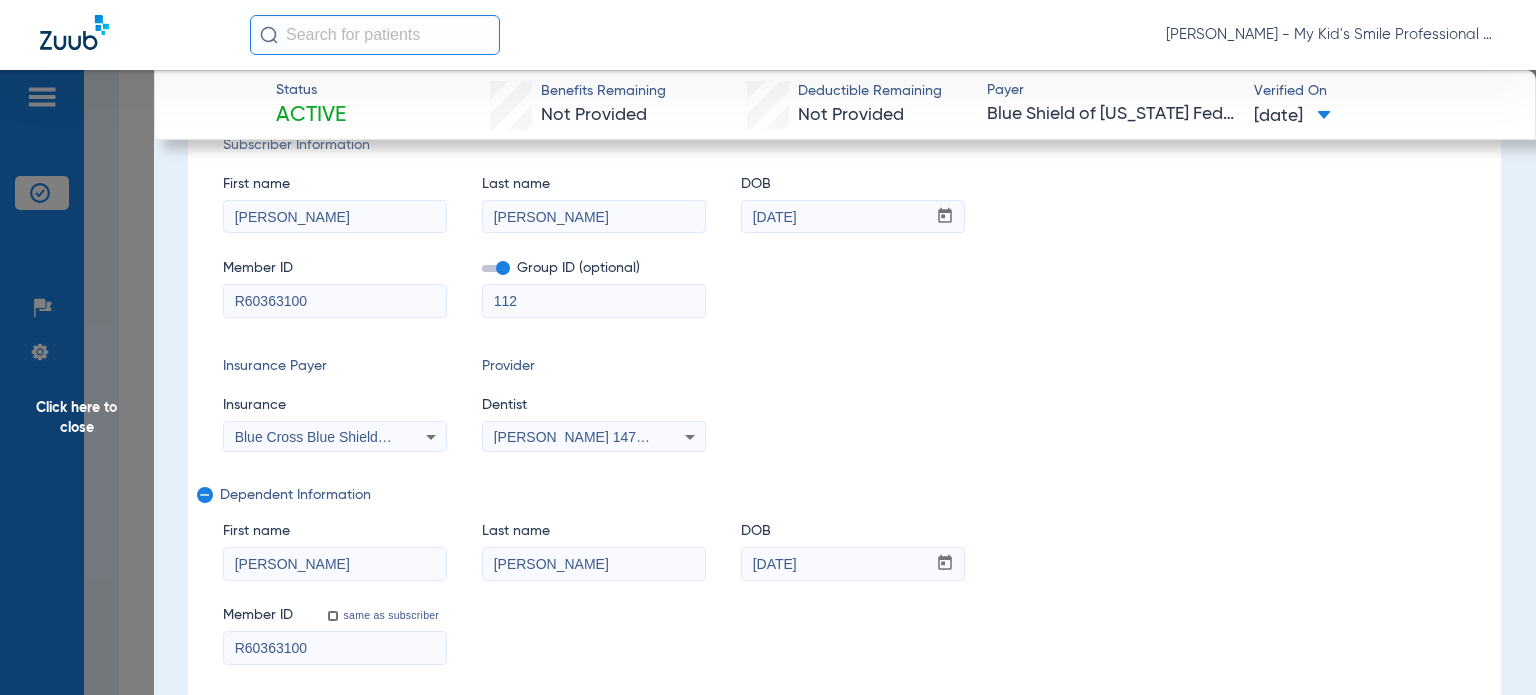 click on "[PERSON_NAME]" at bounding box center (335, 564) 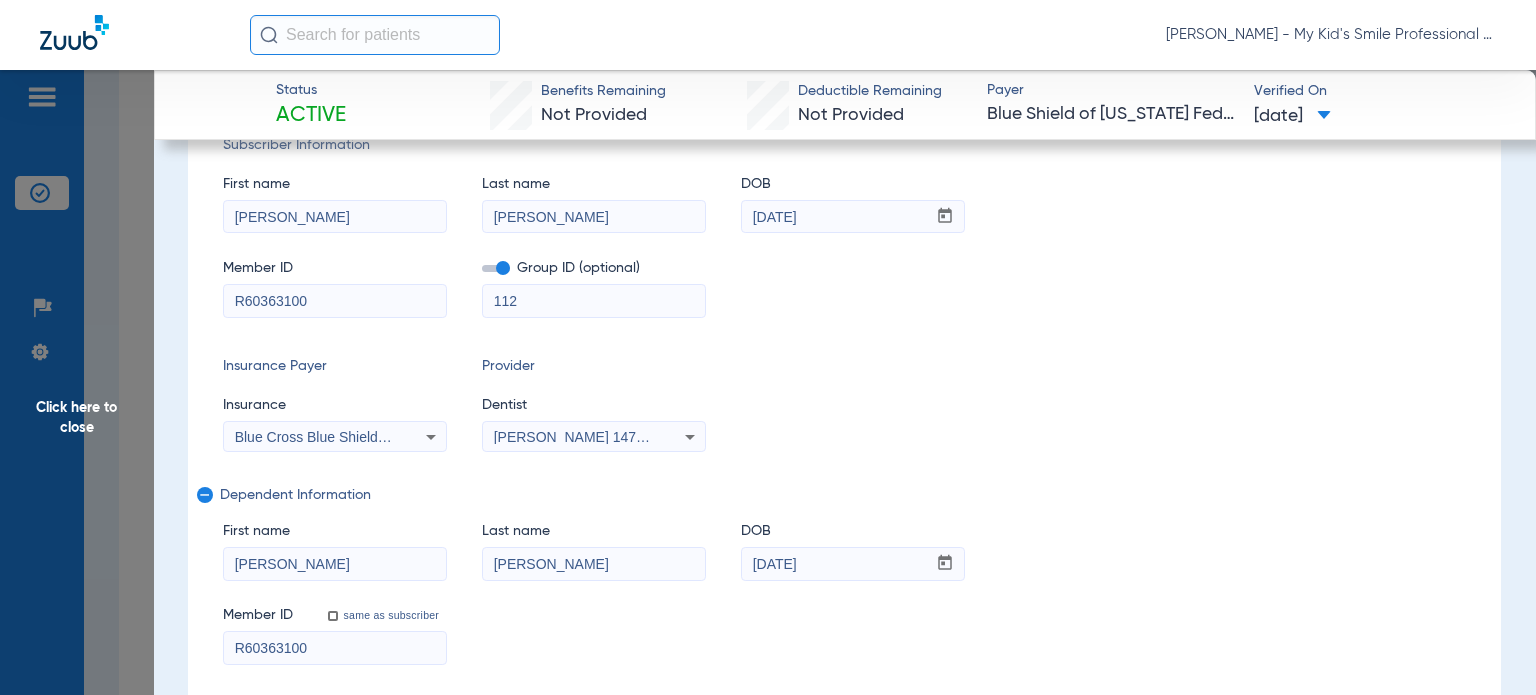 paste on "S" 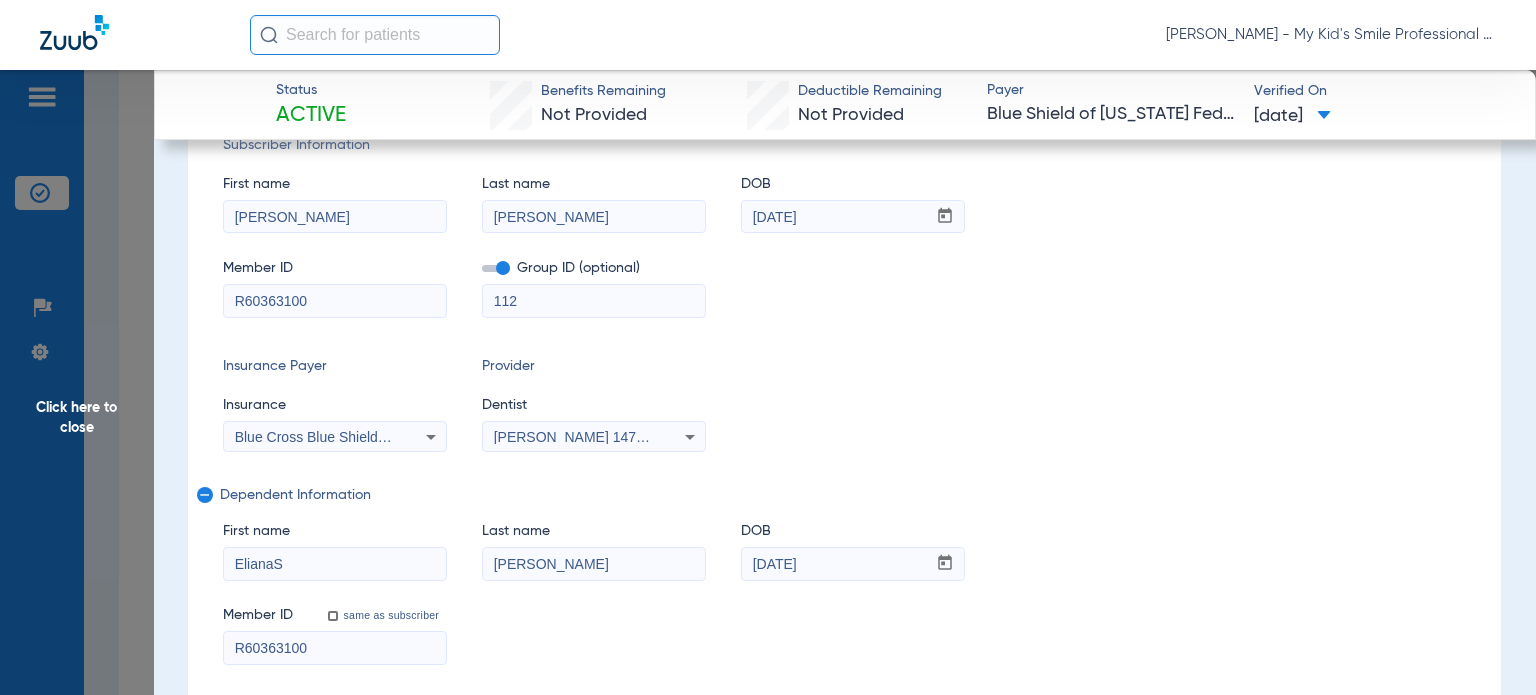 click on "ElianaS" at bounding box center (335, 564) 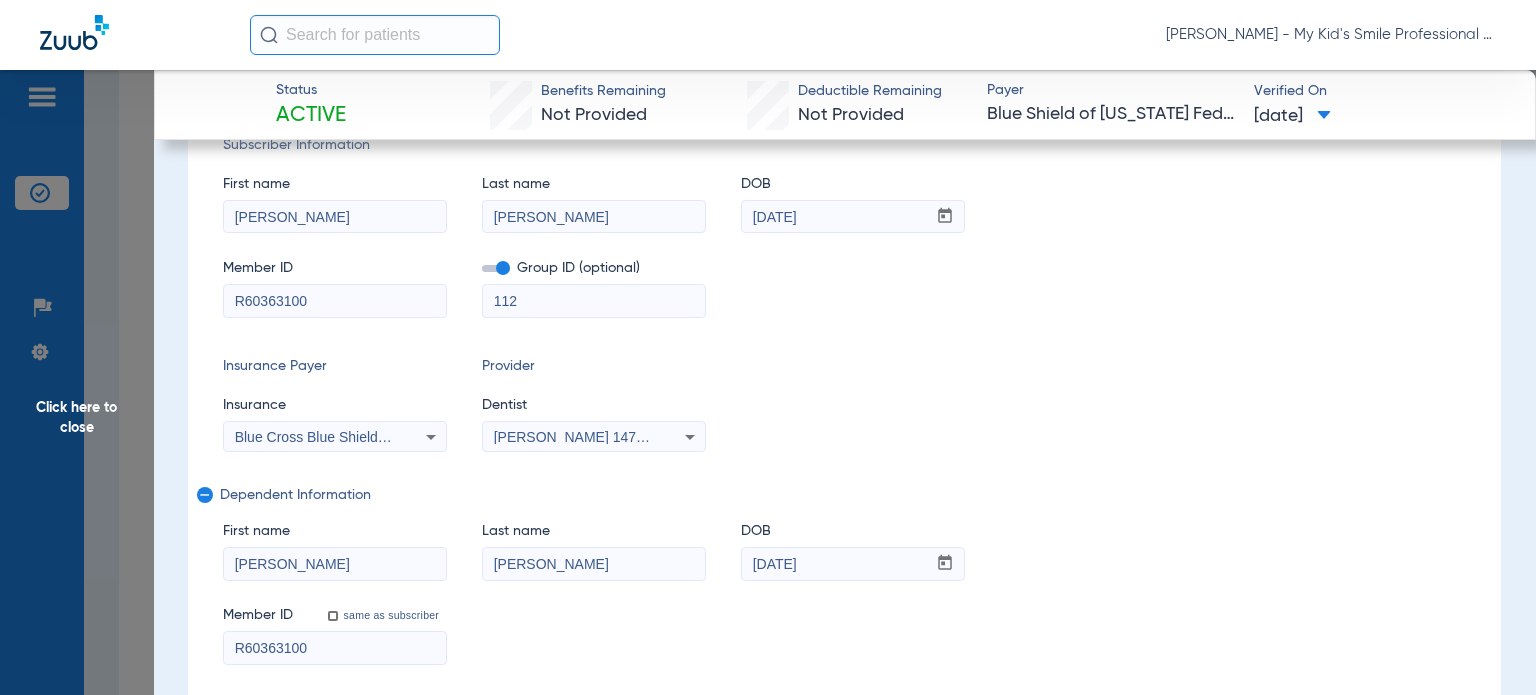 type on "[PERSON_NAME]" 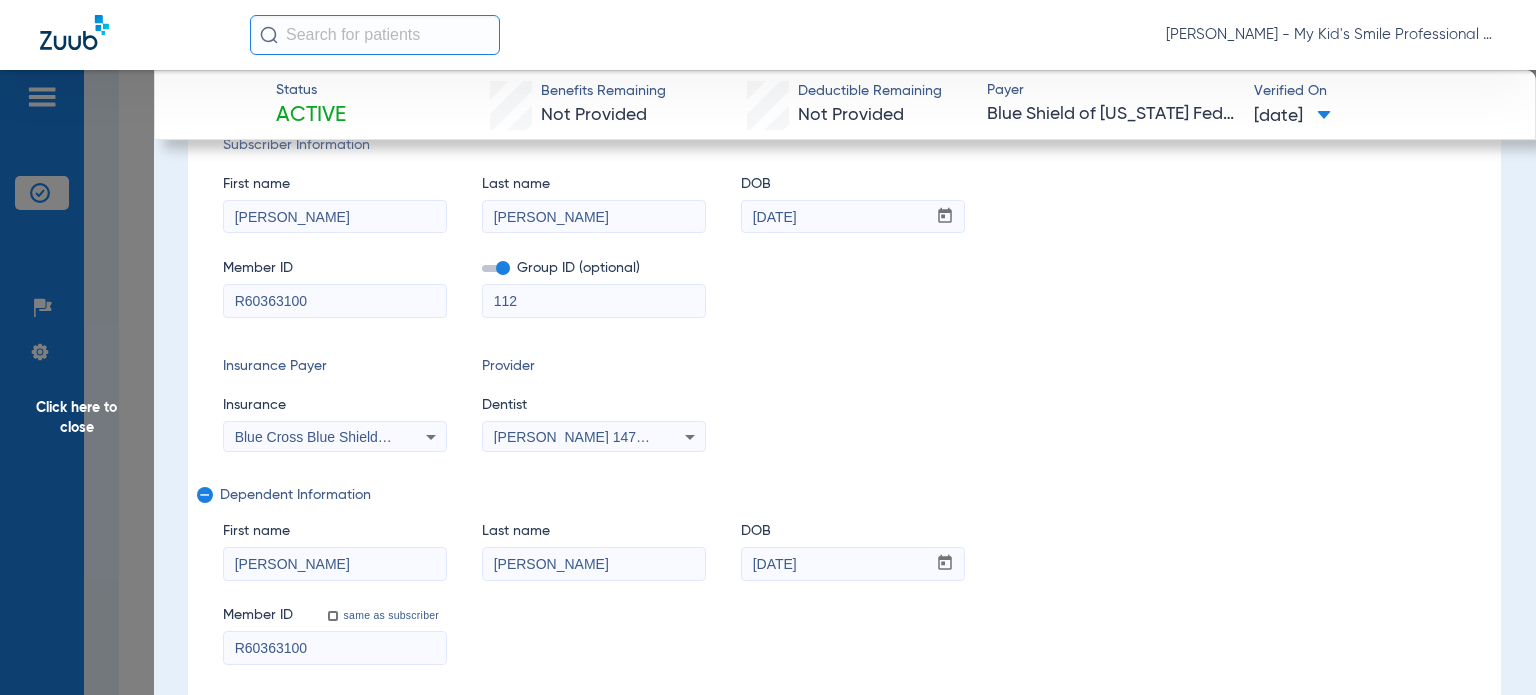 click on "[PERSON_NAME]" at bounding box center (335, 217) 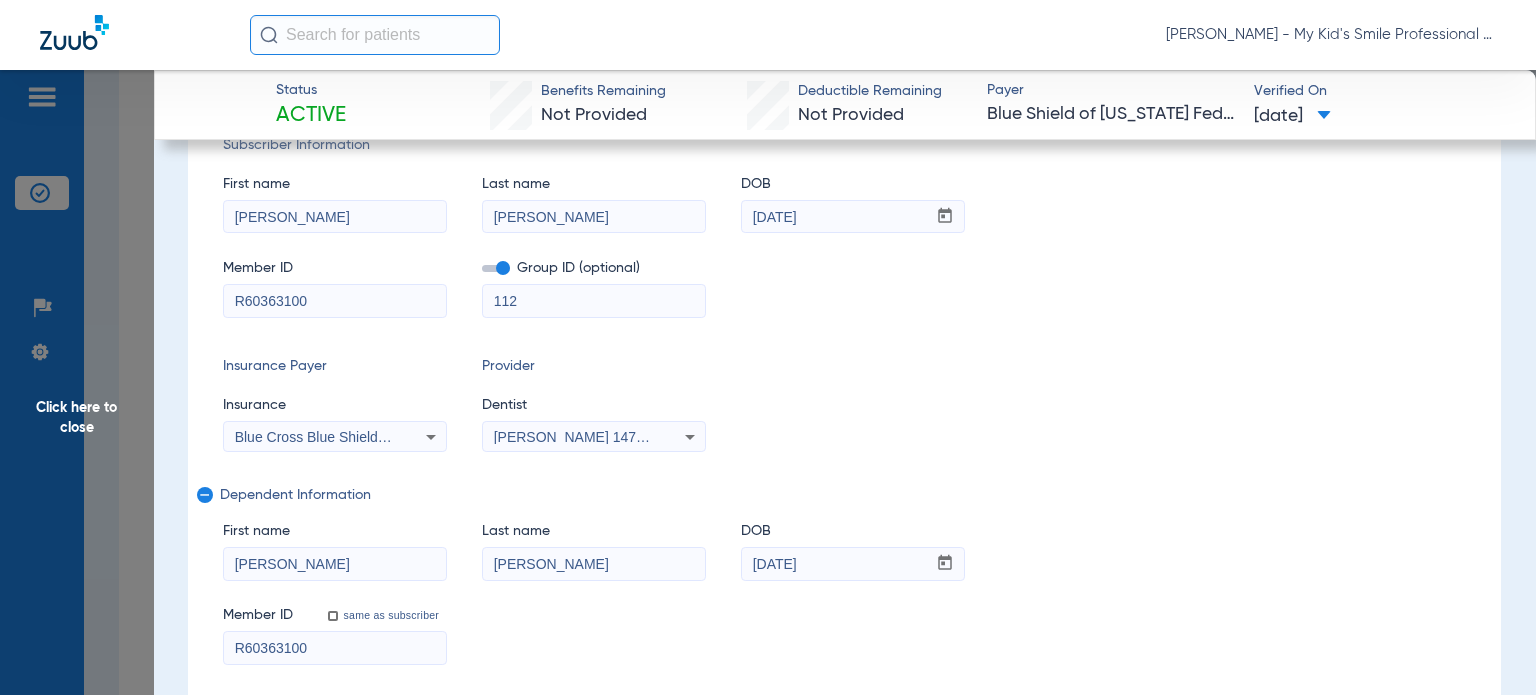 paste on "D" 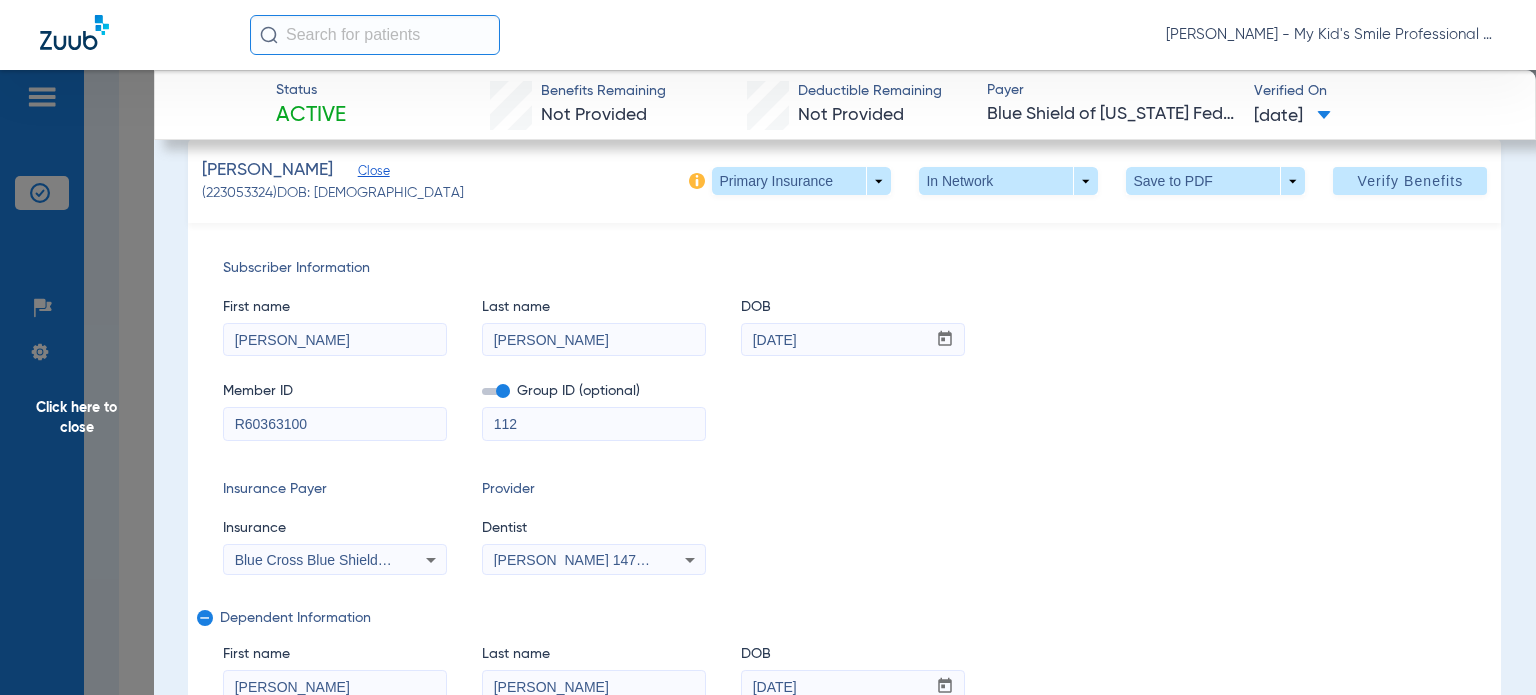 scroll, scrollTop: 200, scrollLeft: 0, axis: vertical 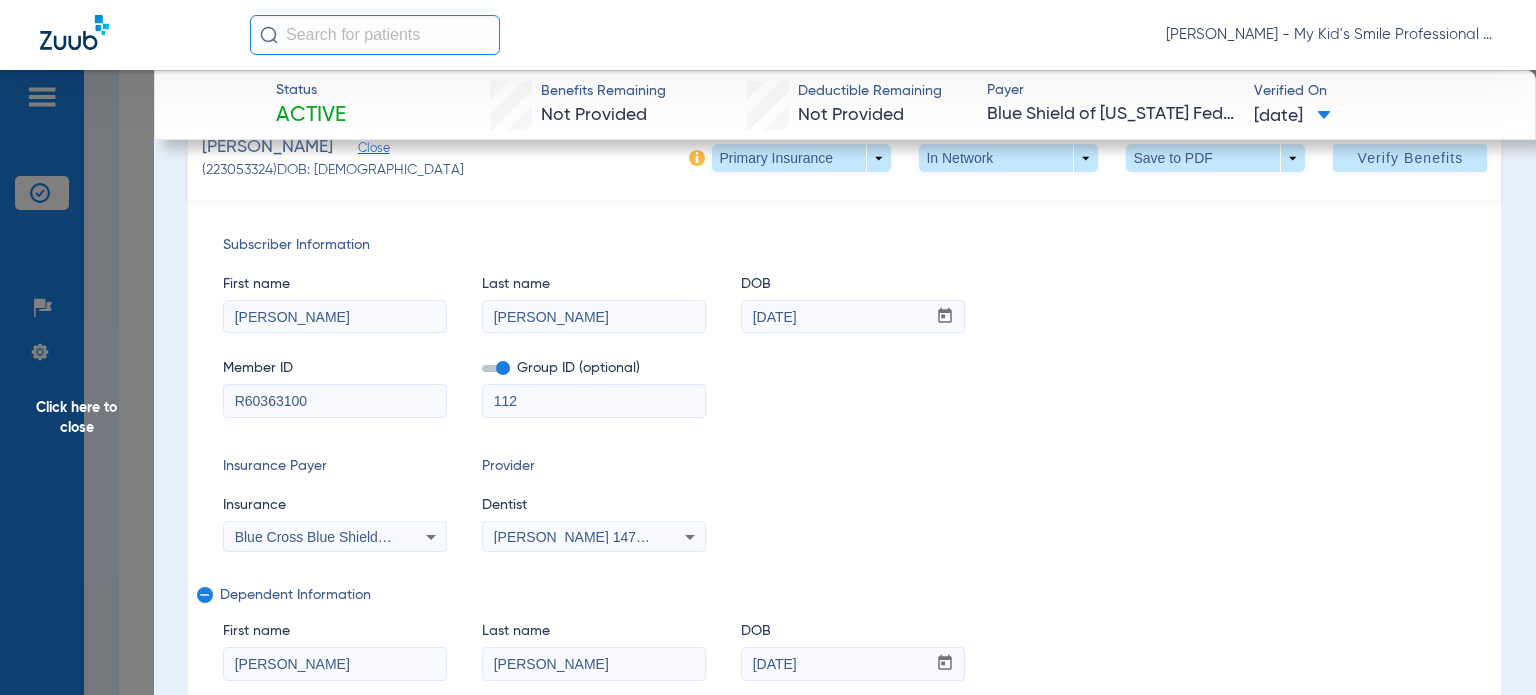 type on "[PERSON_NAME]" 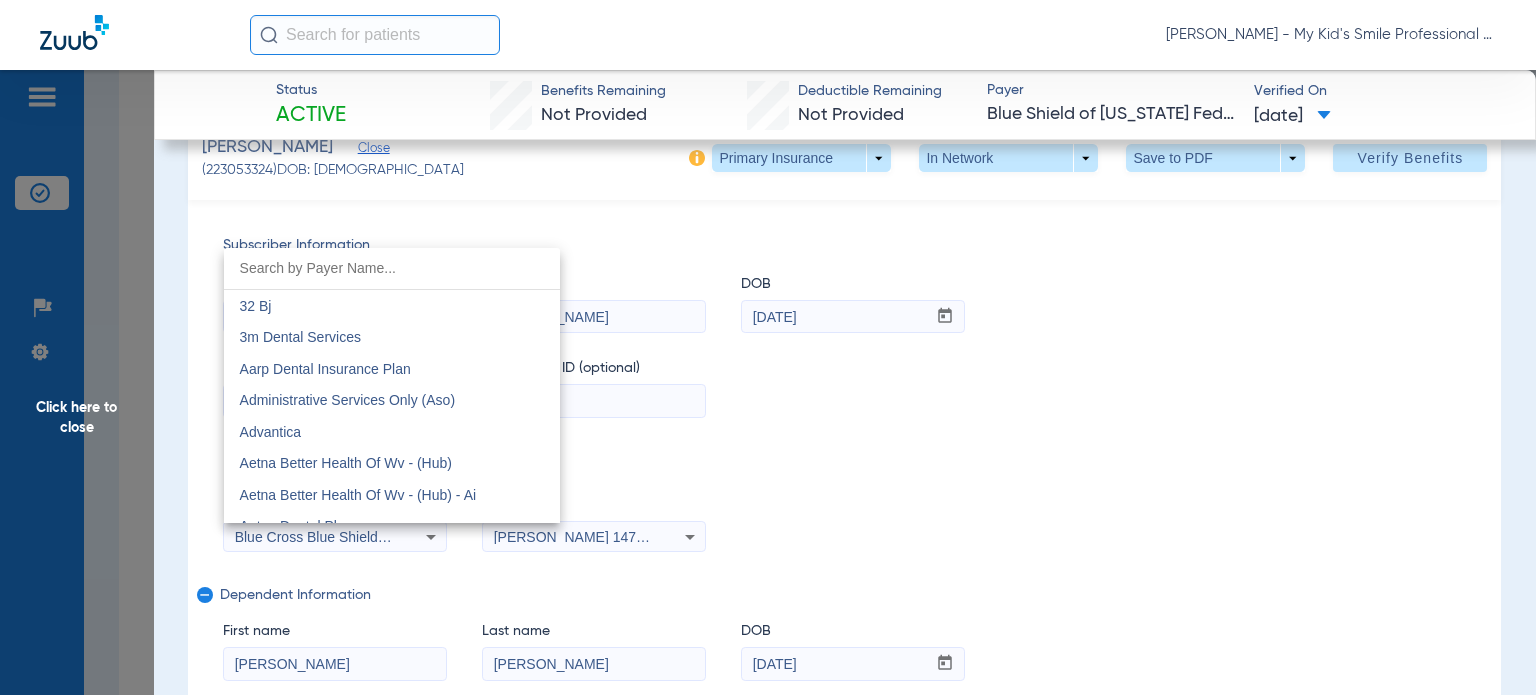 scroll, scrollTop: 1846, scrollLeft: 0, axis: vertical 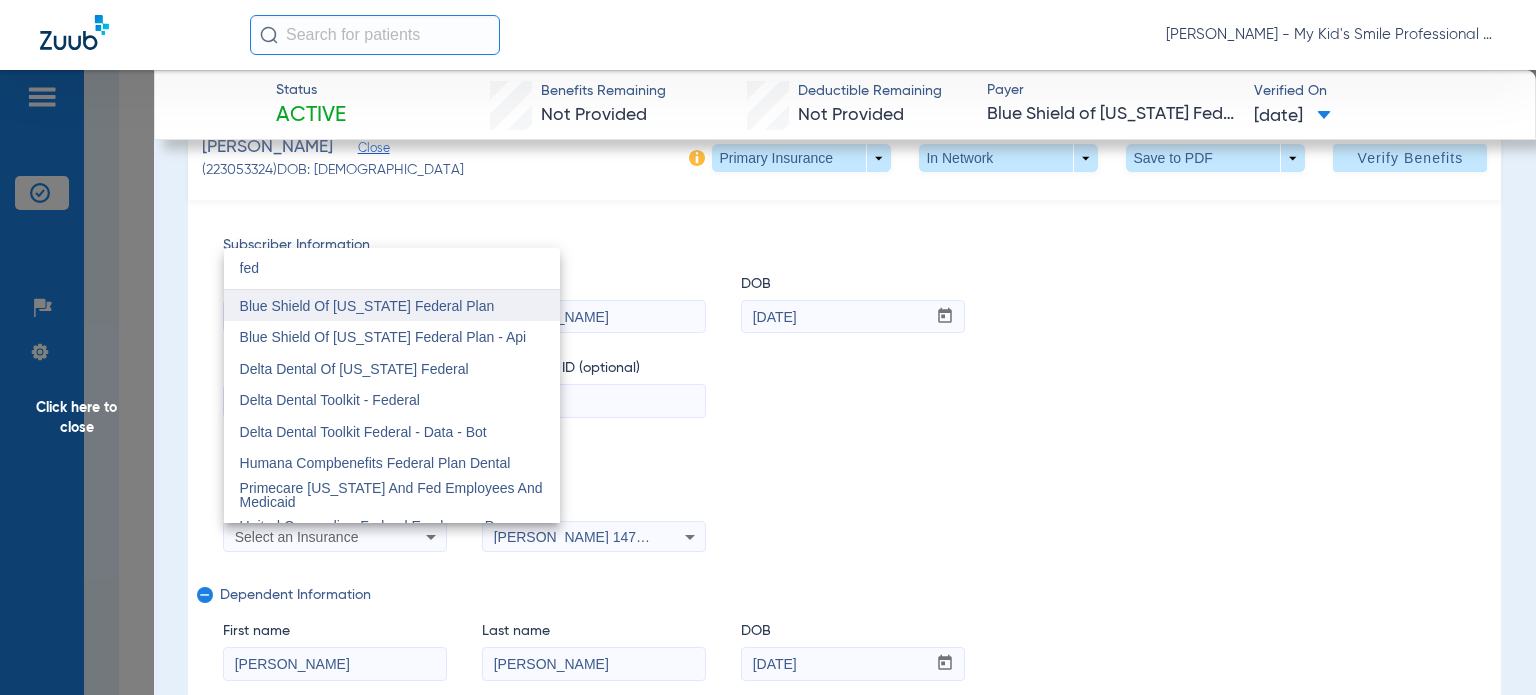 type on "fed" 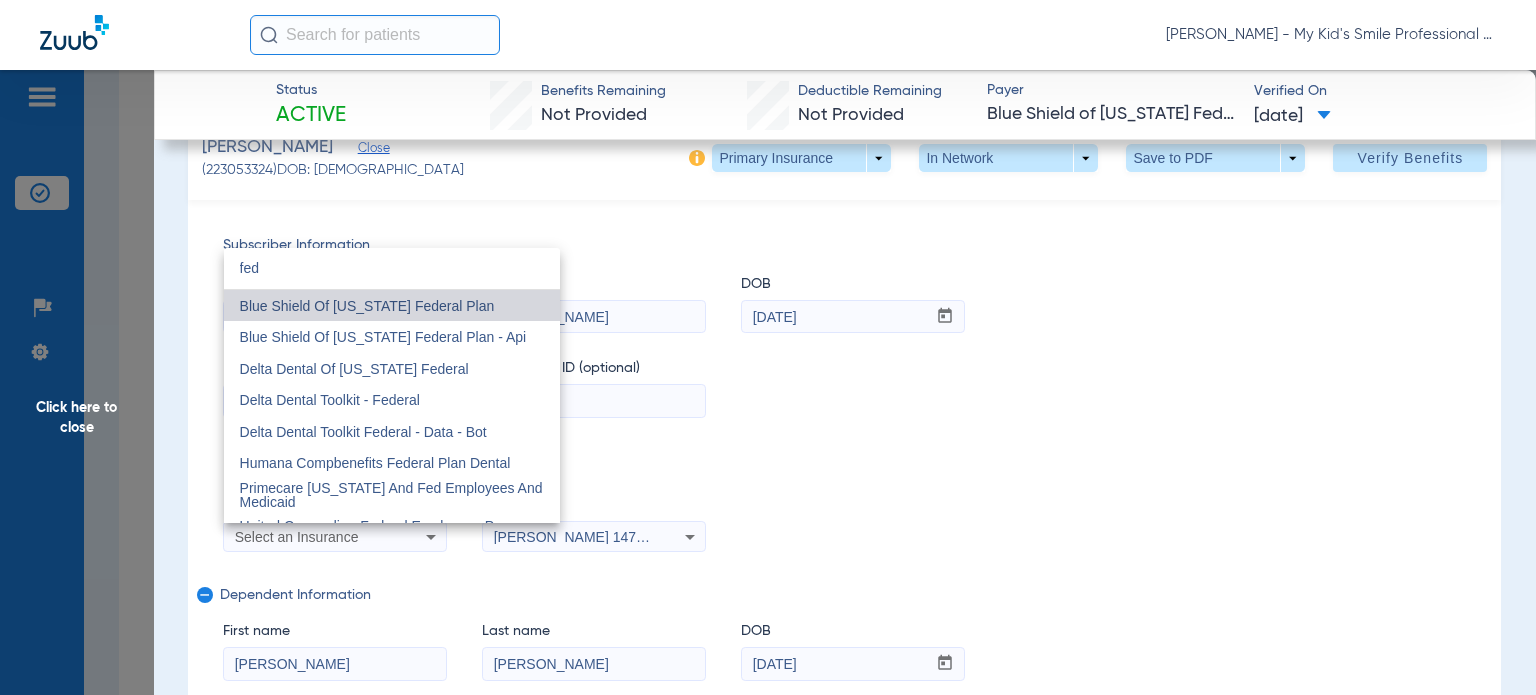 click on "Blue Shield Of [US_STATE] Federal Plan" at bounding box center (367, 306) 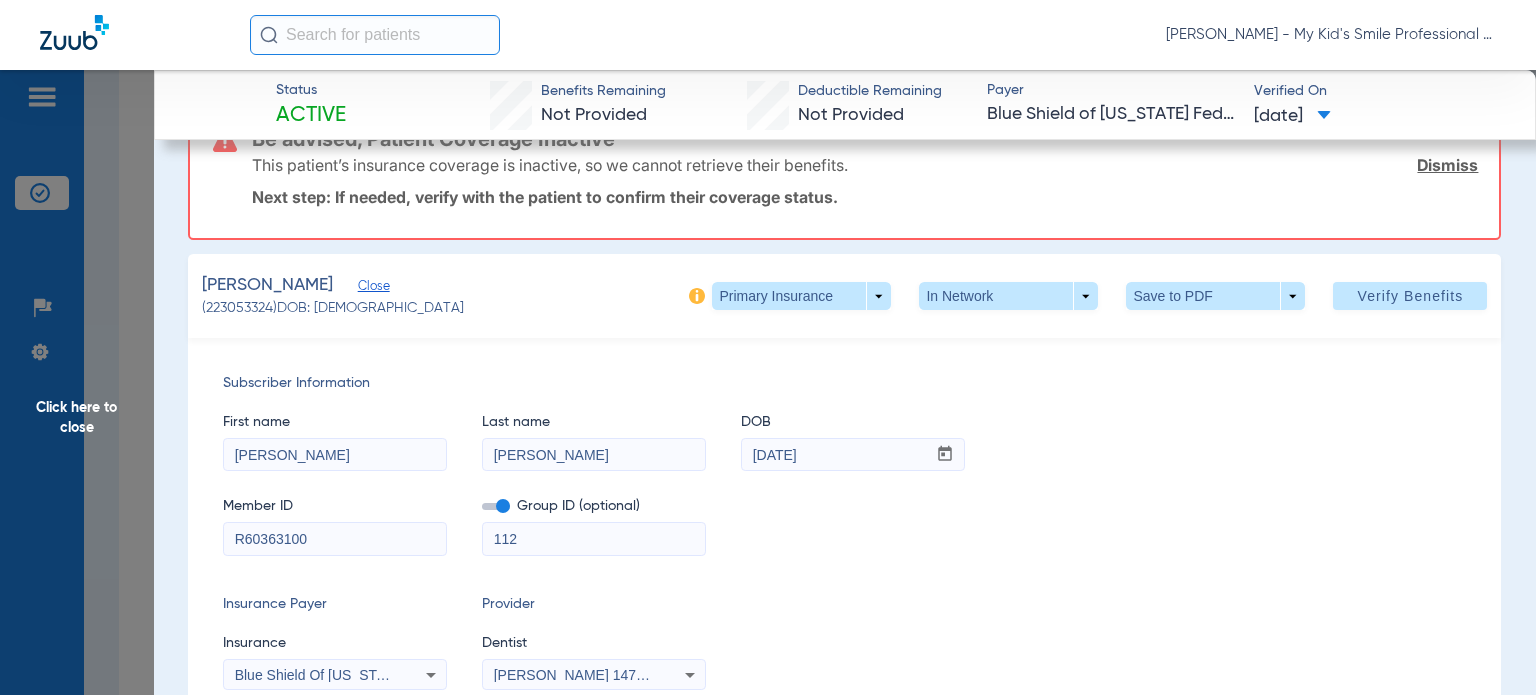 scroll, scrollTop: 0, scrollLeft: 0, axis: both 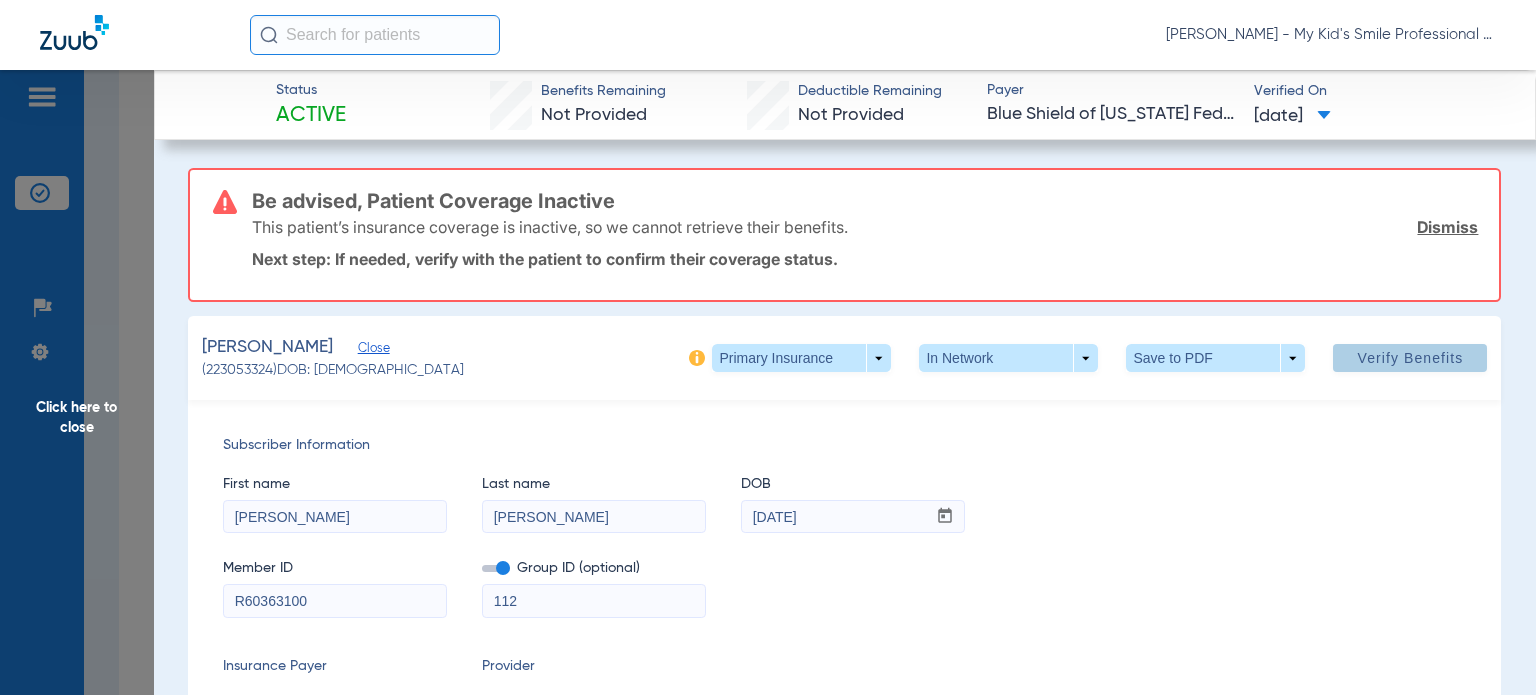 click 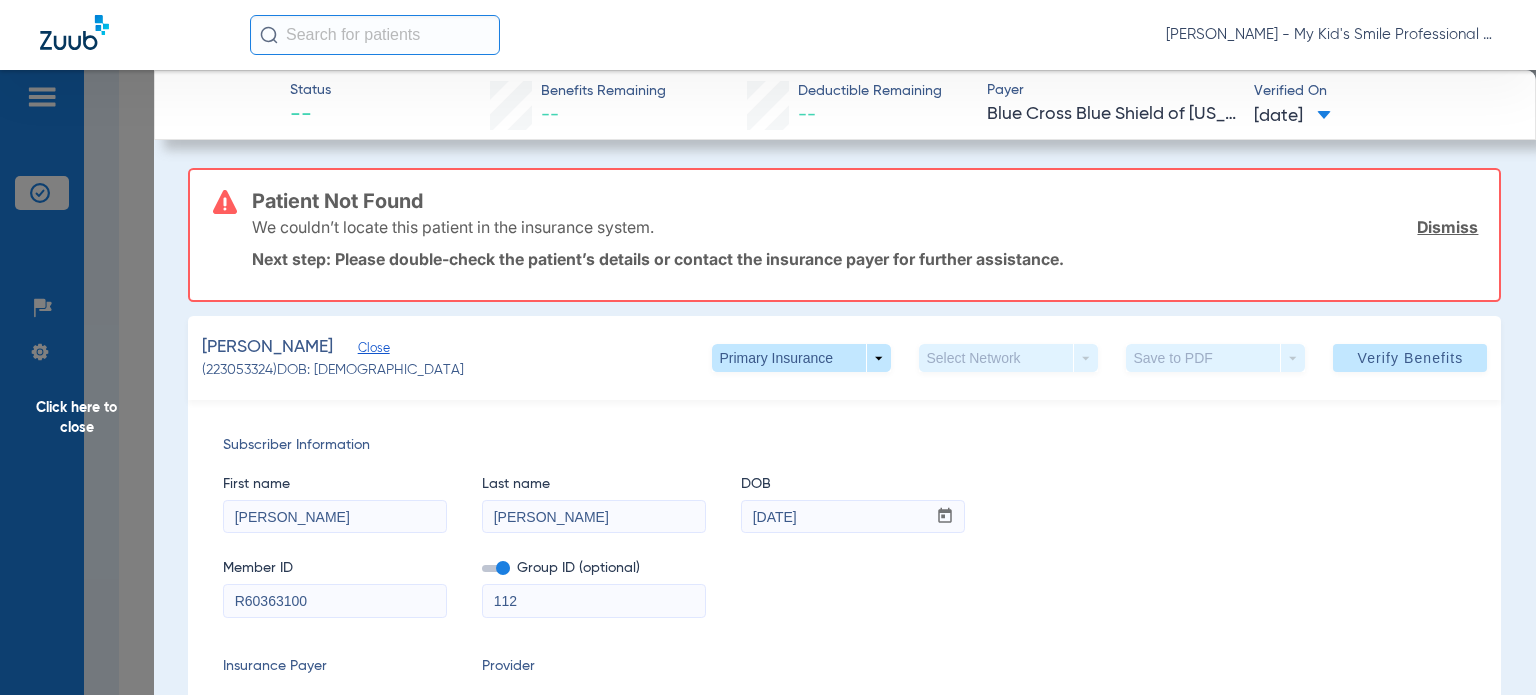 click on "Click here to close" 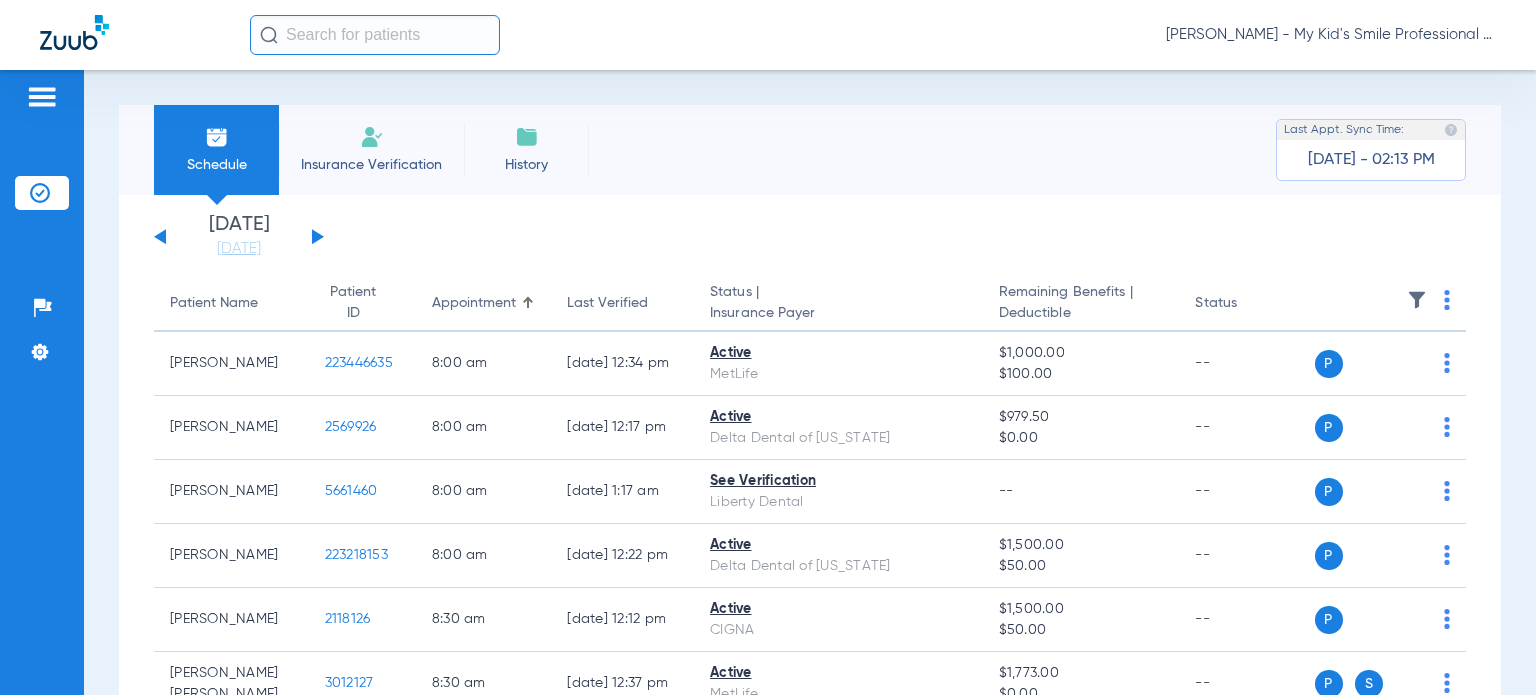 scroll, scrollTop: 0, scrollLeft: 0, axis: both 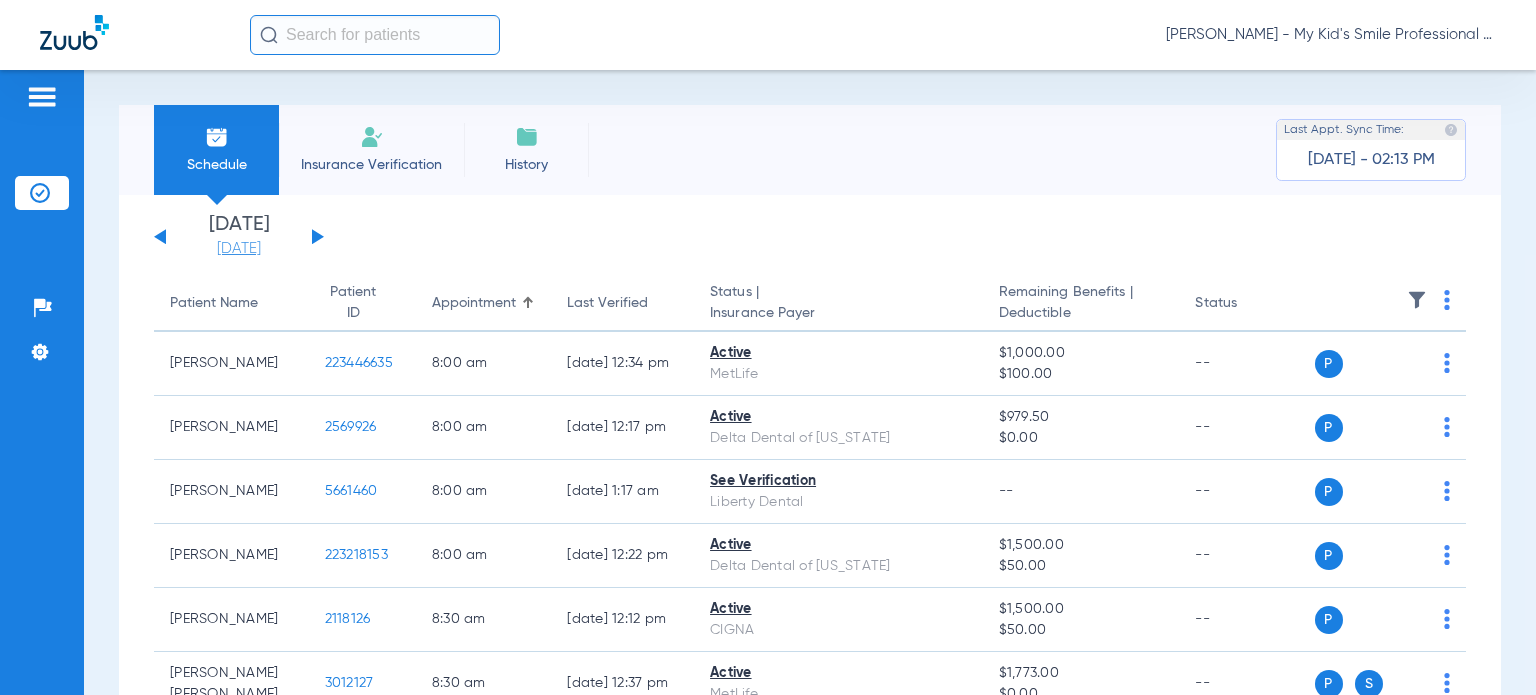 click on "[DATE]" 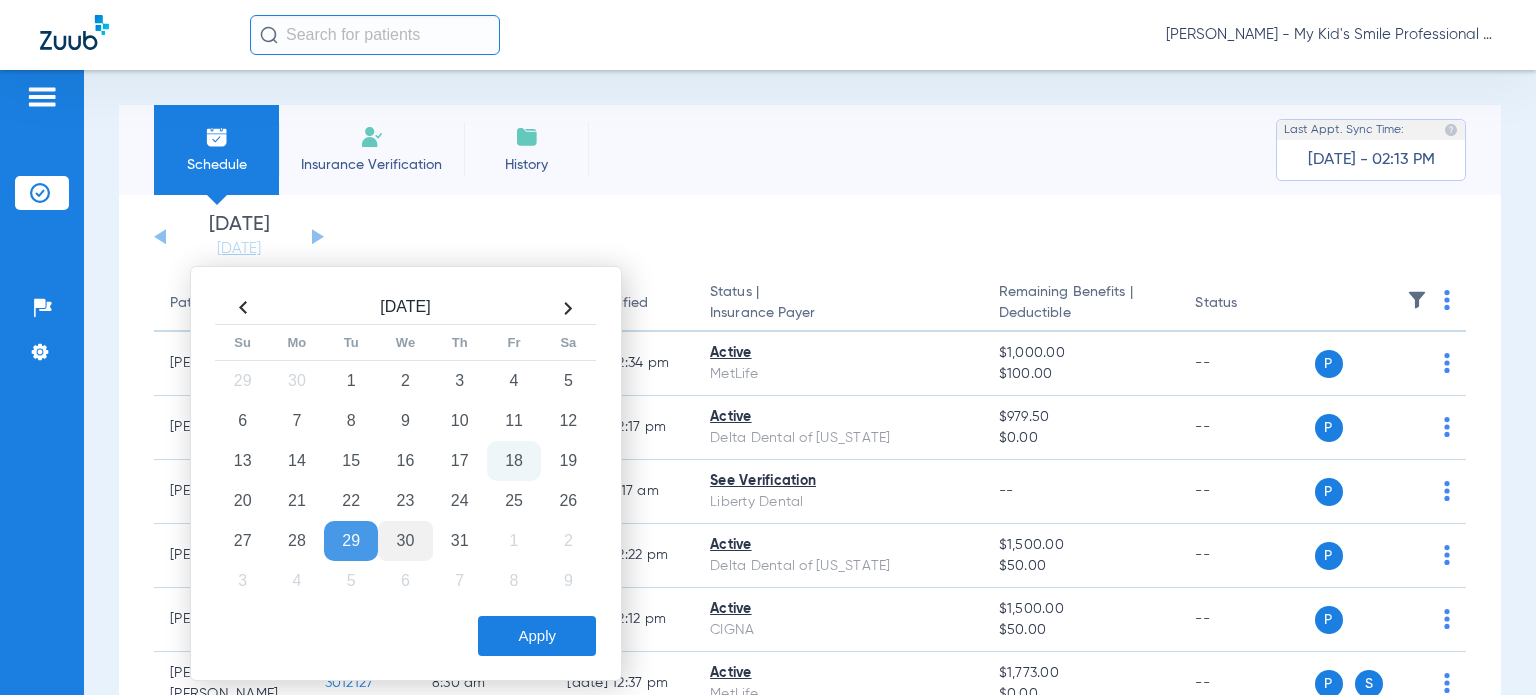 click on "30" 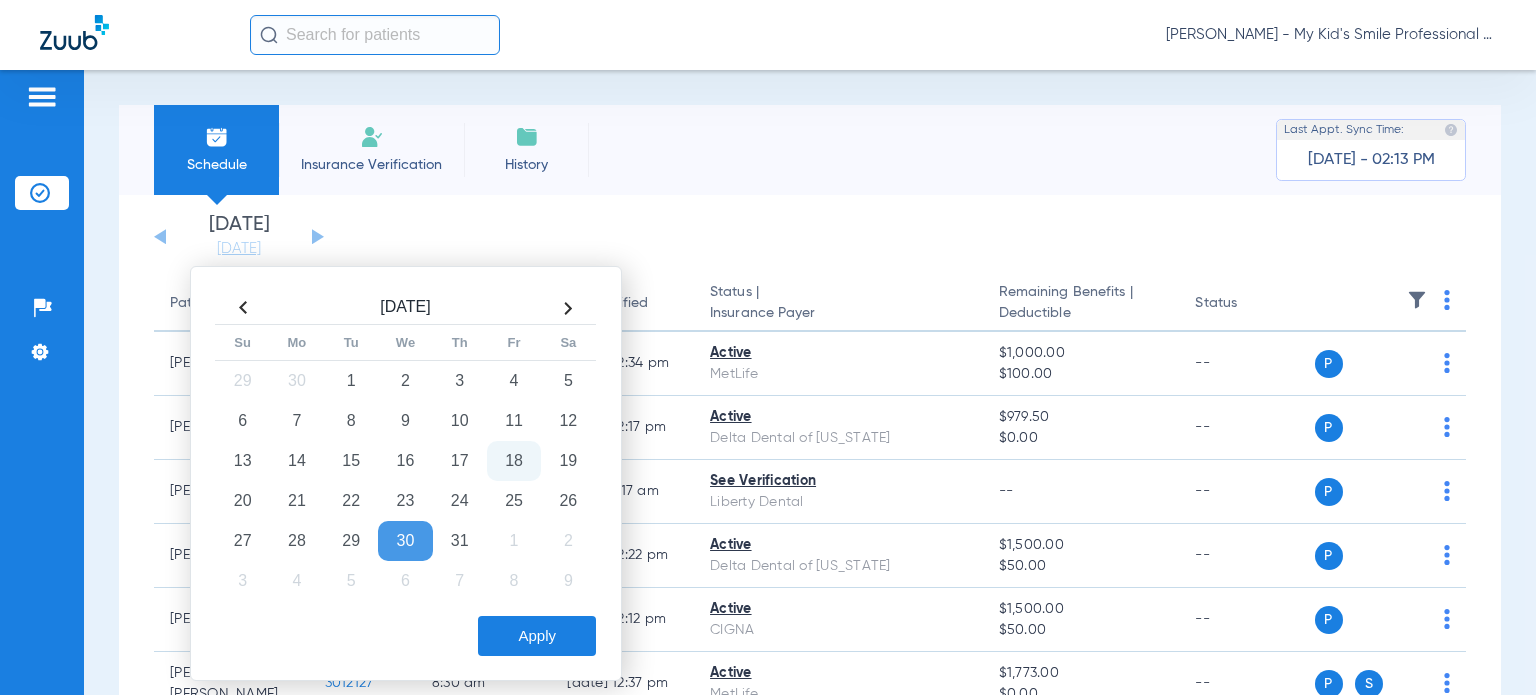 click on "Apply" 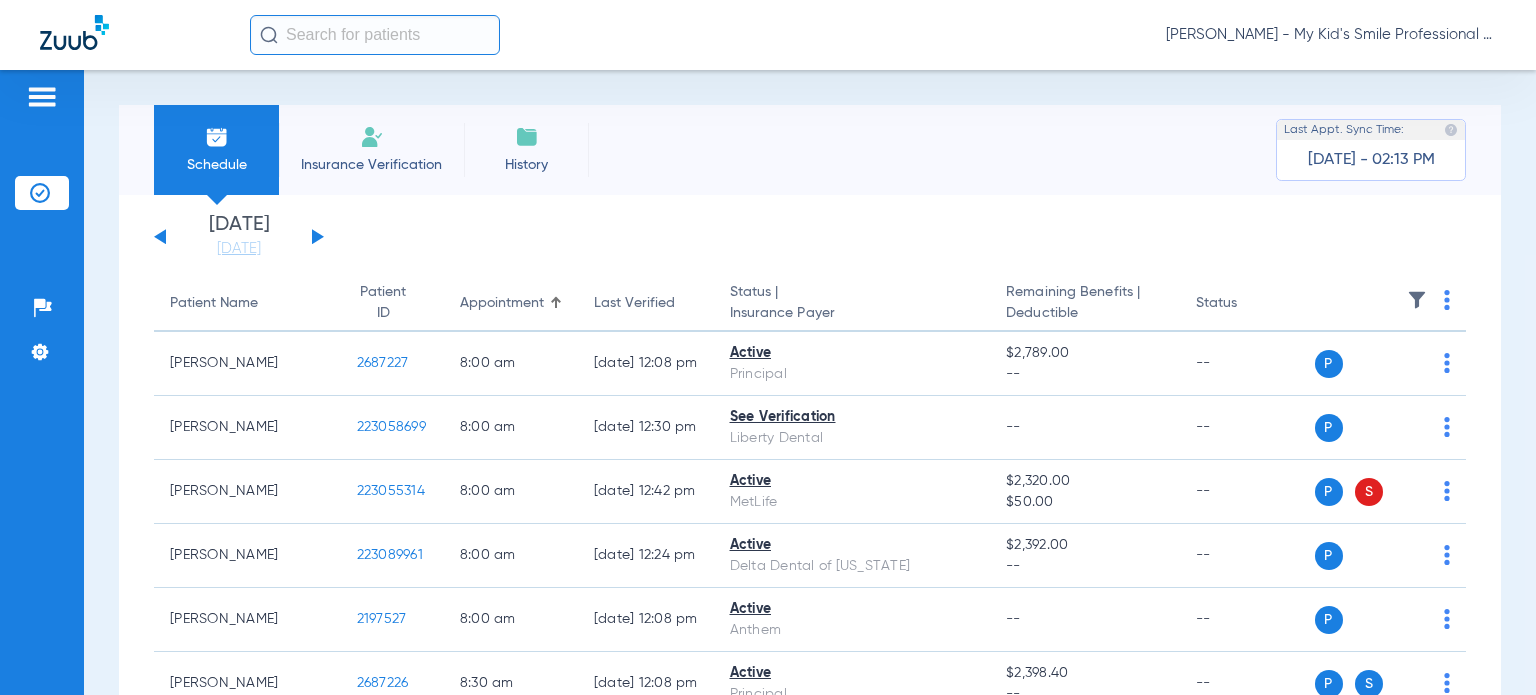click on "[DATE]   [DATE]   [DATE]   [DATE]   [DATE]   [DATE]   [DATE]   [DATE]   [DATE]   [DATE]   [DATE]   [DATE]   [DATE]   [DATE]   [DATE]   [DATE]   [DATE]   [DATE]   [DATE]   [DATE]   [DATE]   [DATE]   [DATE]   [DATE]   [DATE]   [DATE]   [DATE]   [DATE]   [DATE]   [DATE]   [DATE]   [DATE]   [DATE]   [DATE]   [DATE]   [DATE]   [DATE]   [DATE]   [DATE]   [DATE]   [DATE]   [DATE]   [DATE]   [DATE]  Su" 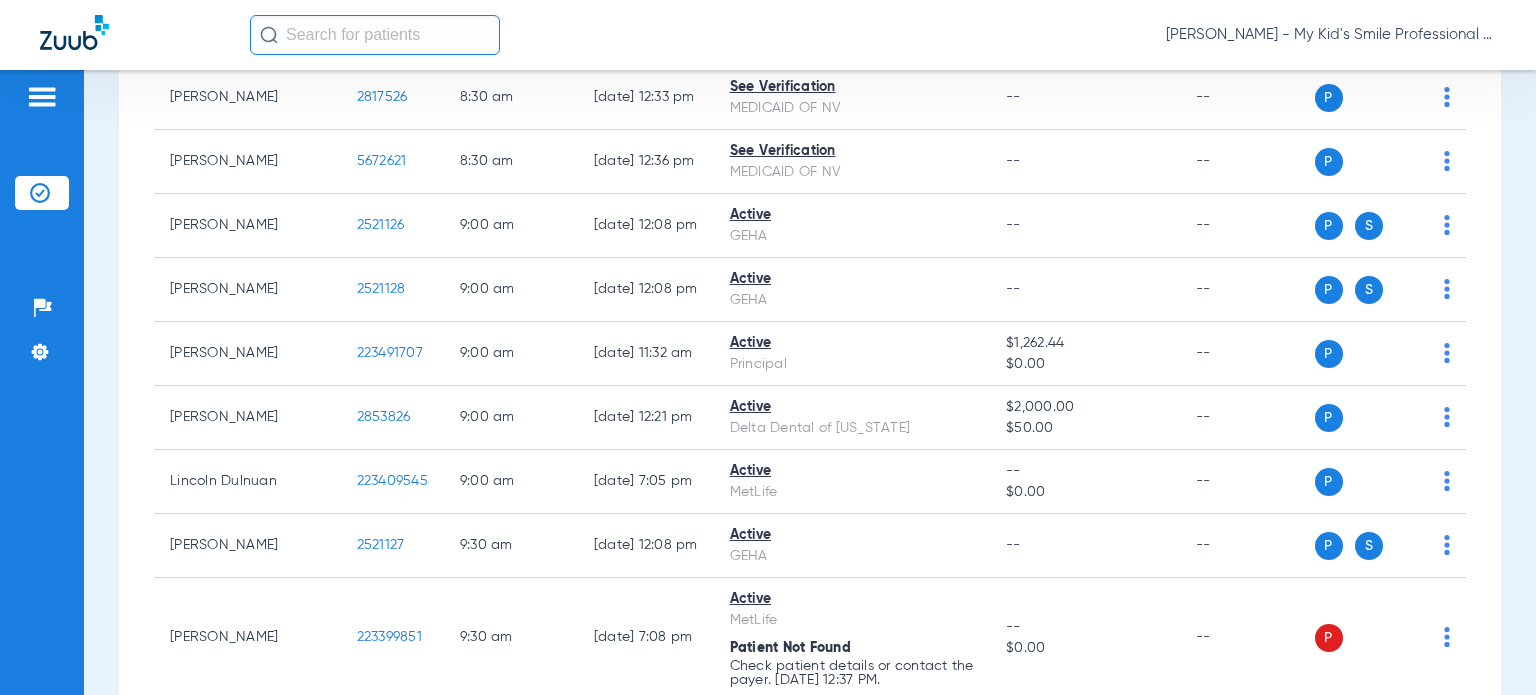 scroll, scrollTop: 800, scrollLeft: 0, axis: vertical 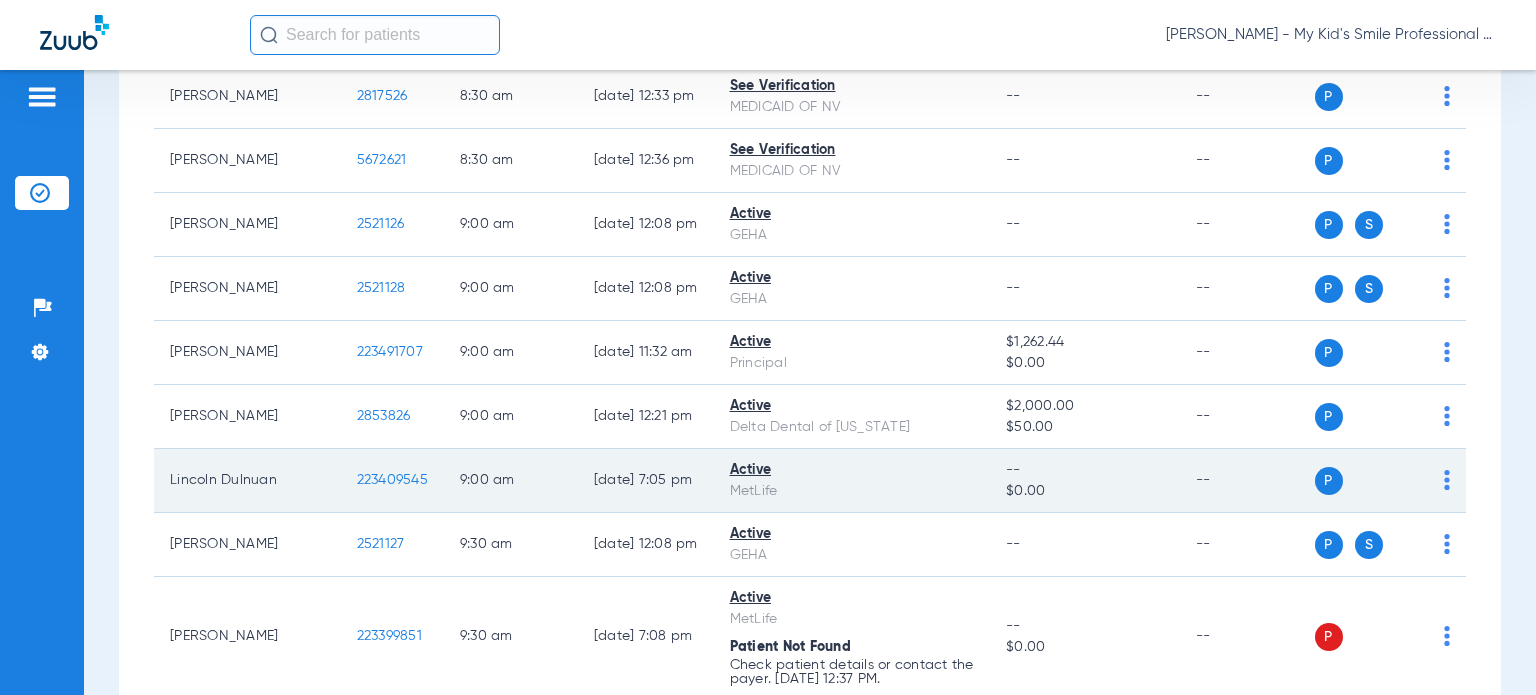 drag, startPoint x: 1424, startPoint y: 477, endPoint x: 1428, endPoint y: 467, distance: 10.770329 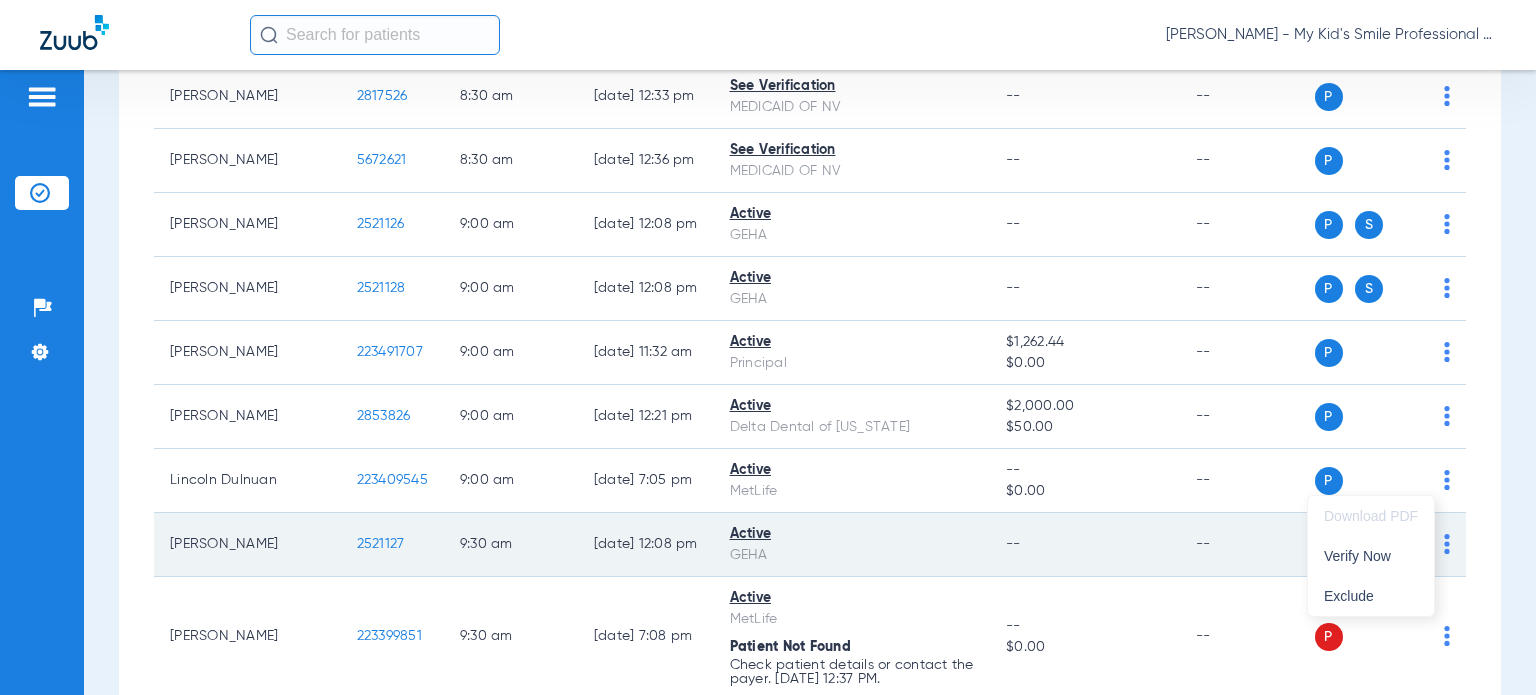 click on "Verify Now" at bounding box center (1371, 556) 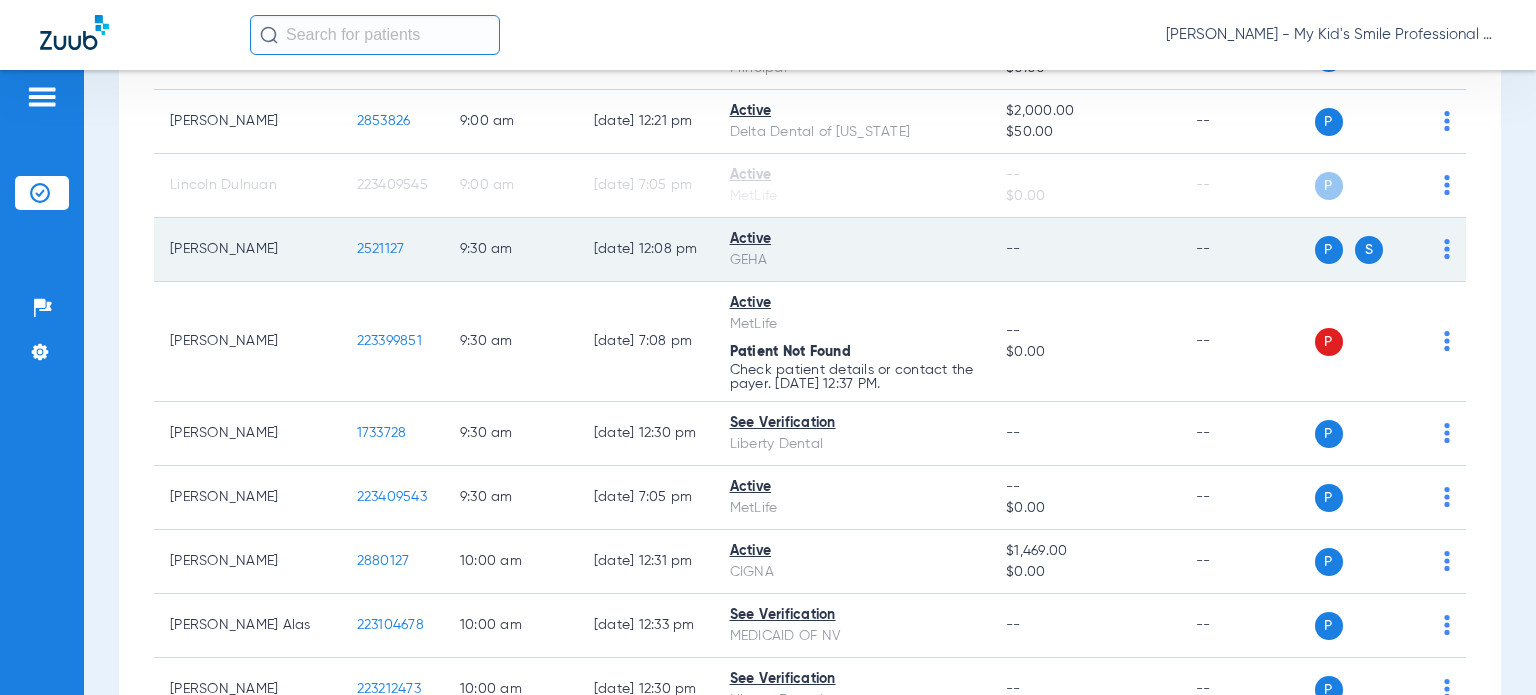 scroll, scrollTop: 1100, scrollLeft: 0, axis: vertical 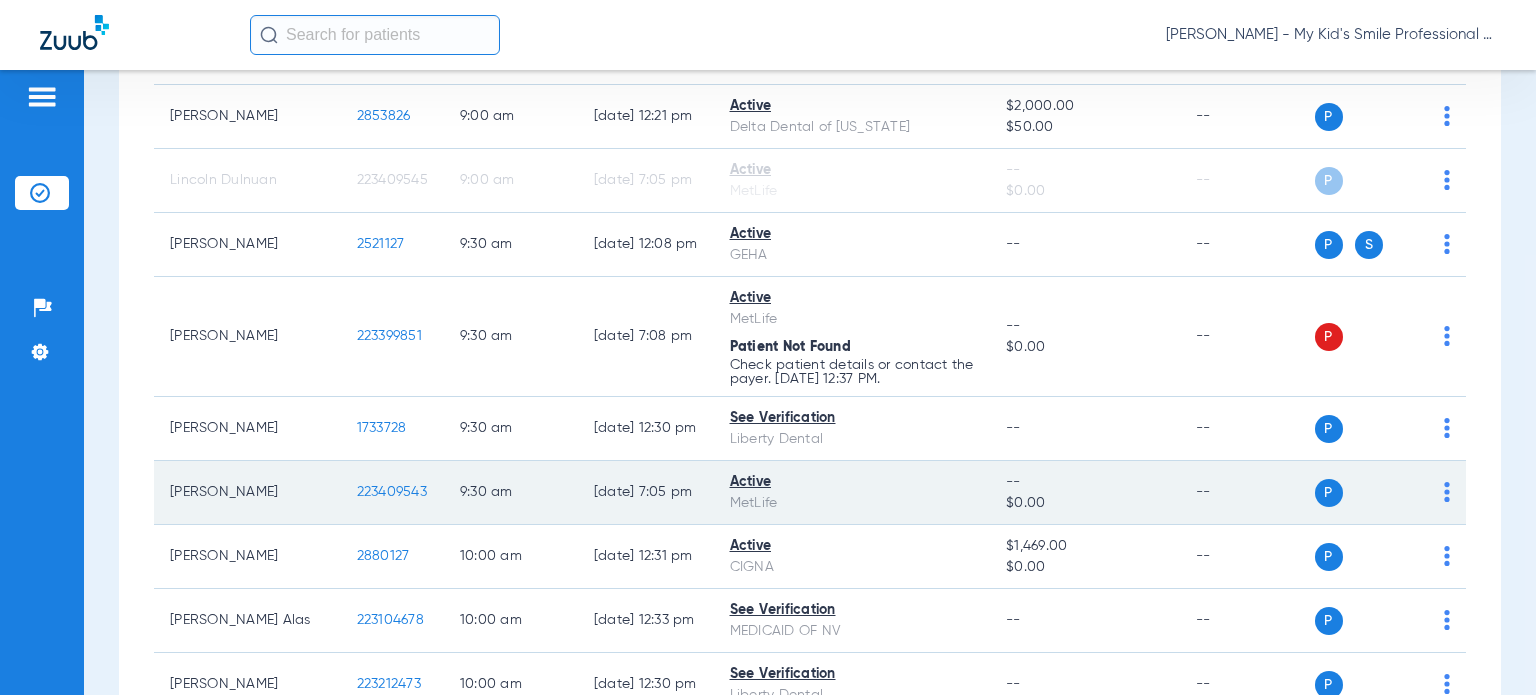 click 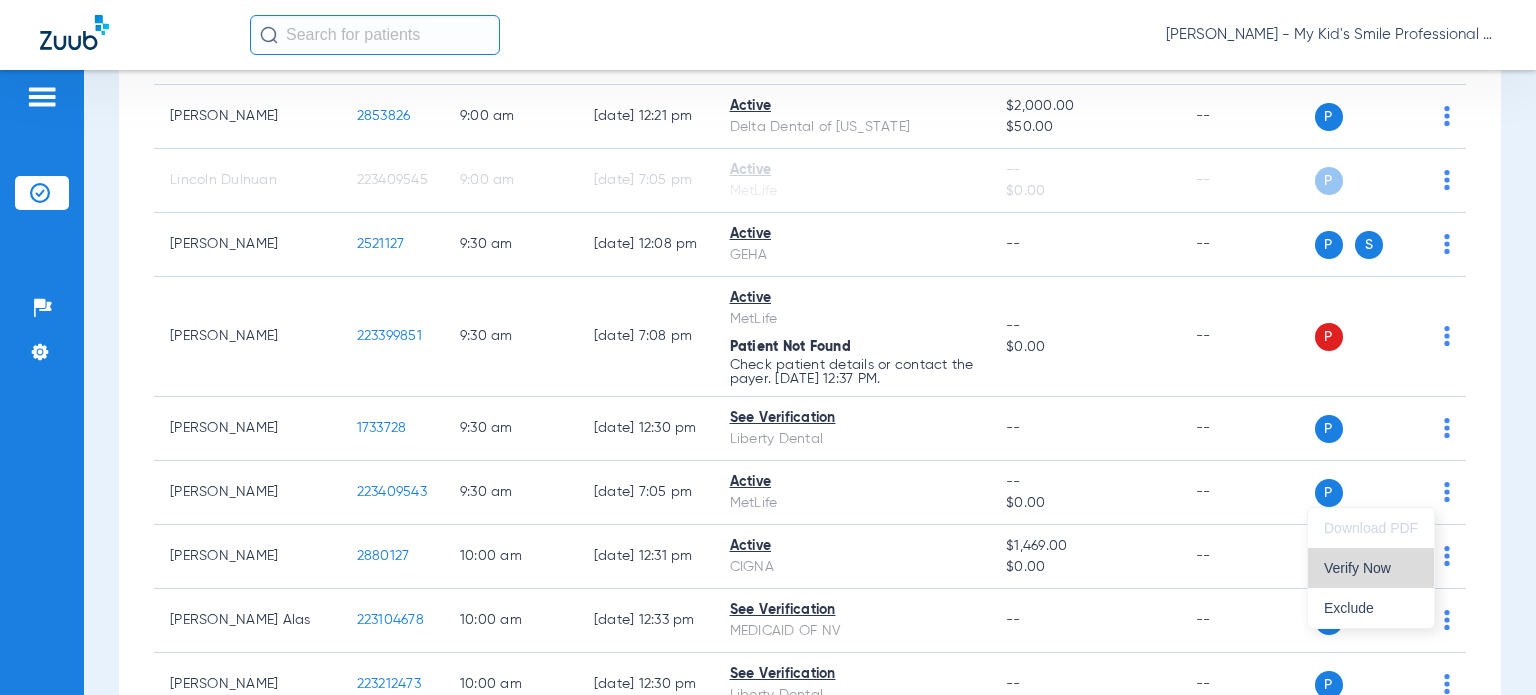click on "Verify Now" at bounding box center (1371, 568) 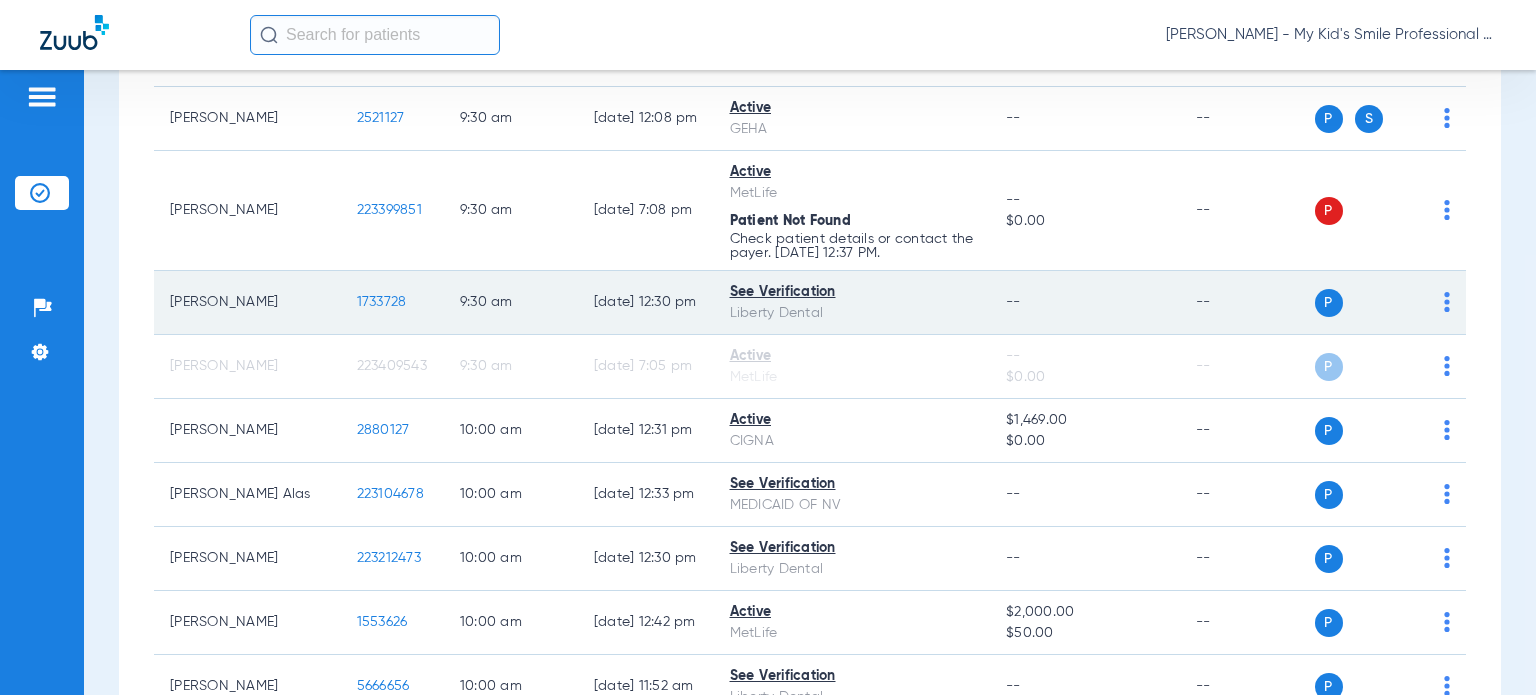 scroll, scrollTop: 1300, scrollLeft: 0, axis: vertical 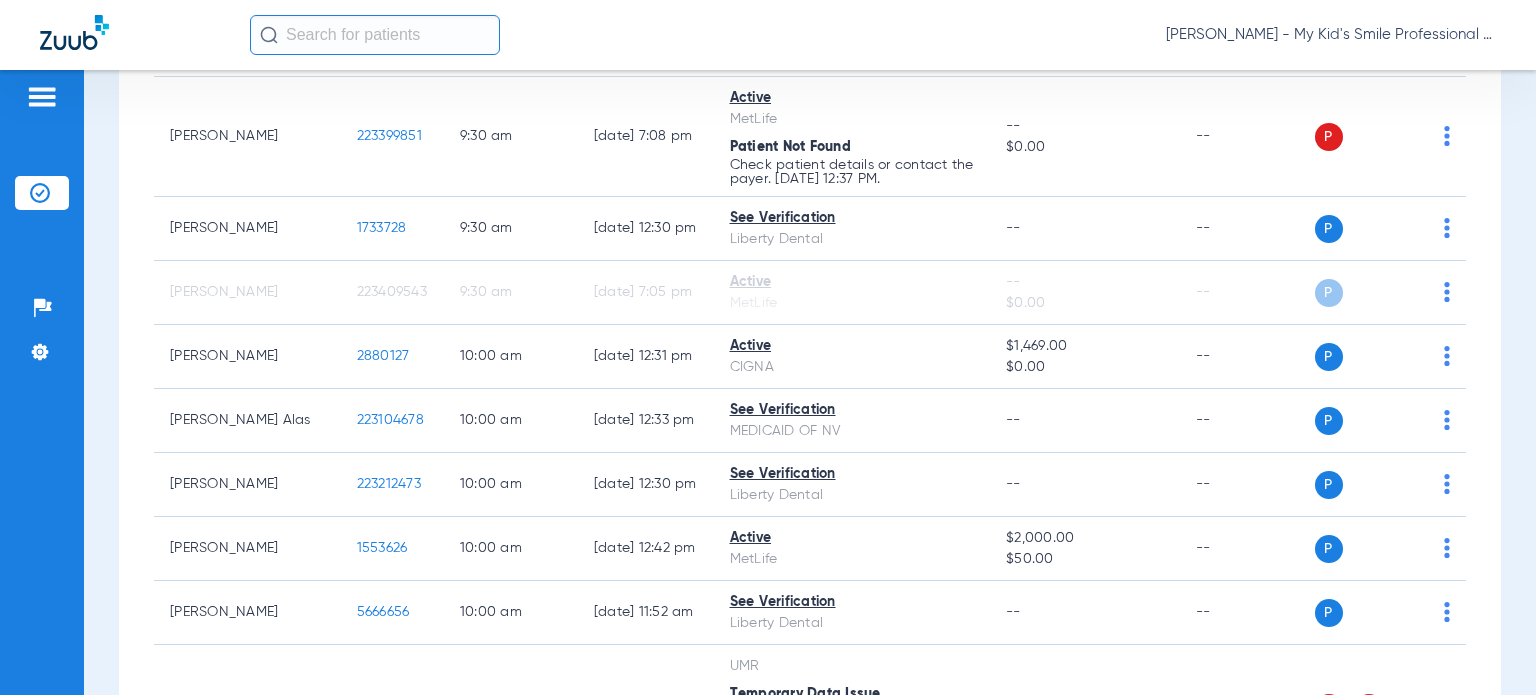 click on "[DATE]   [DATE]   [DATE]   [DATE]   [DATE]   [DATE]   [DATE]   [DATE]   [DATE]   [DATE]   [DATE]   [DATE]   [DATE]   [DATE]   [DATE]   [DATE]   [DATE]   [DATE]   [DATE]   [DATE]   [DATE]   [DATE]   [DATE]   [DATE]   [DATE]   [DATE]   [DATE]   [DATE]   [DATE]   [DATE]   [DATE]   [DATE]   [DATE]   [DATE]   [DATE]   [DATE]   [DATE]   [DATE]   [DATE]   [DATE]   [DATE]   [DATE]   [DATE]   [DATE]  Su" 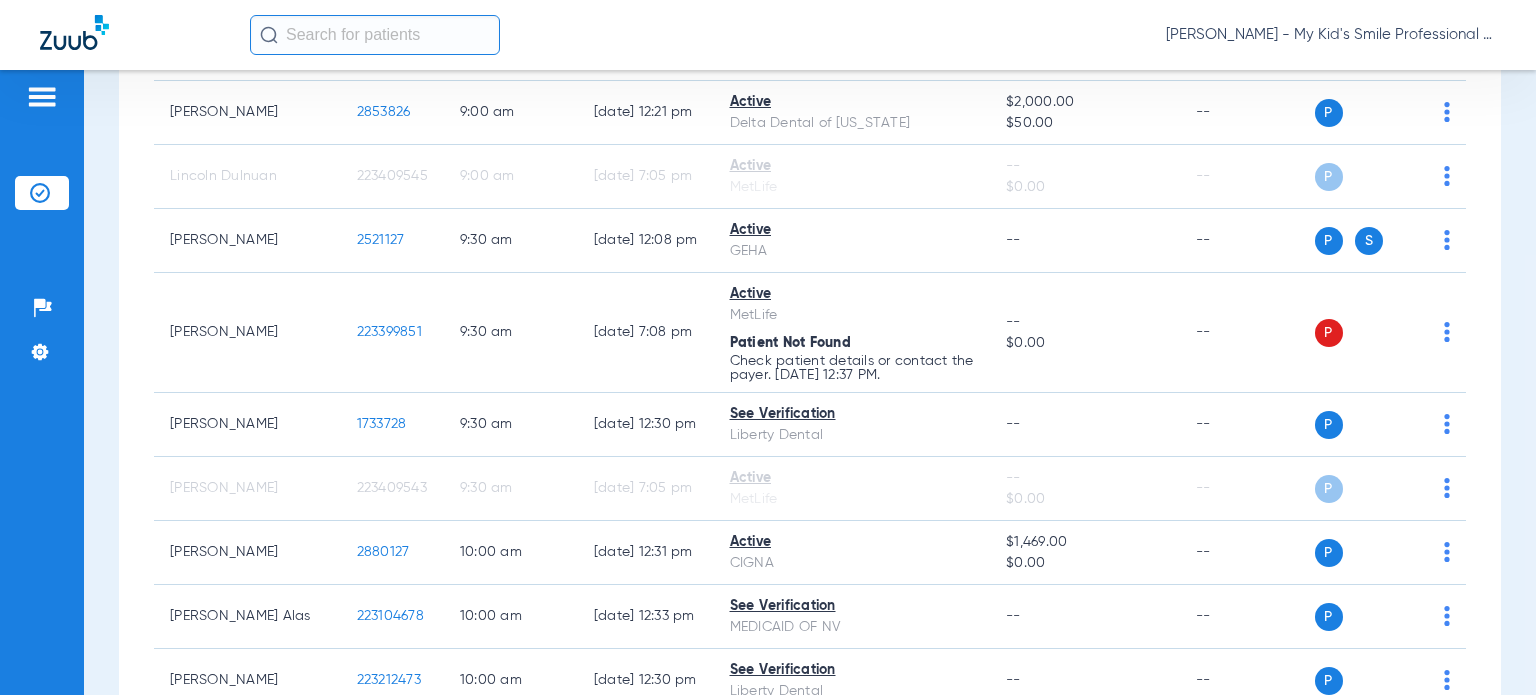 scroll, scrollTop: 1100, scrollLeft: 0, axis: vertical 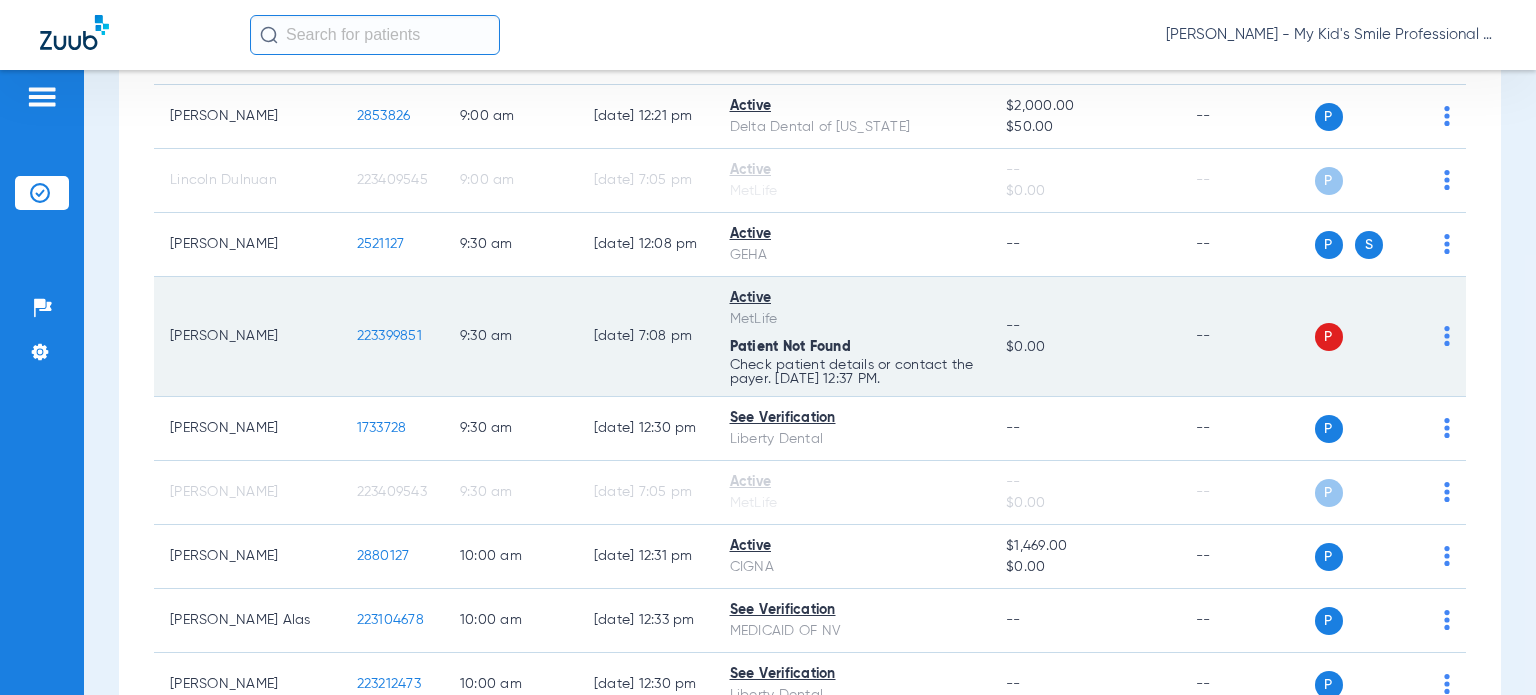 click 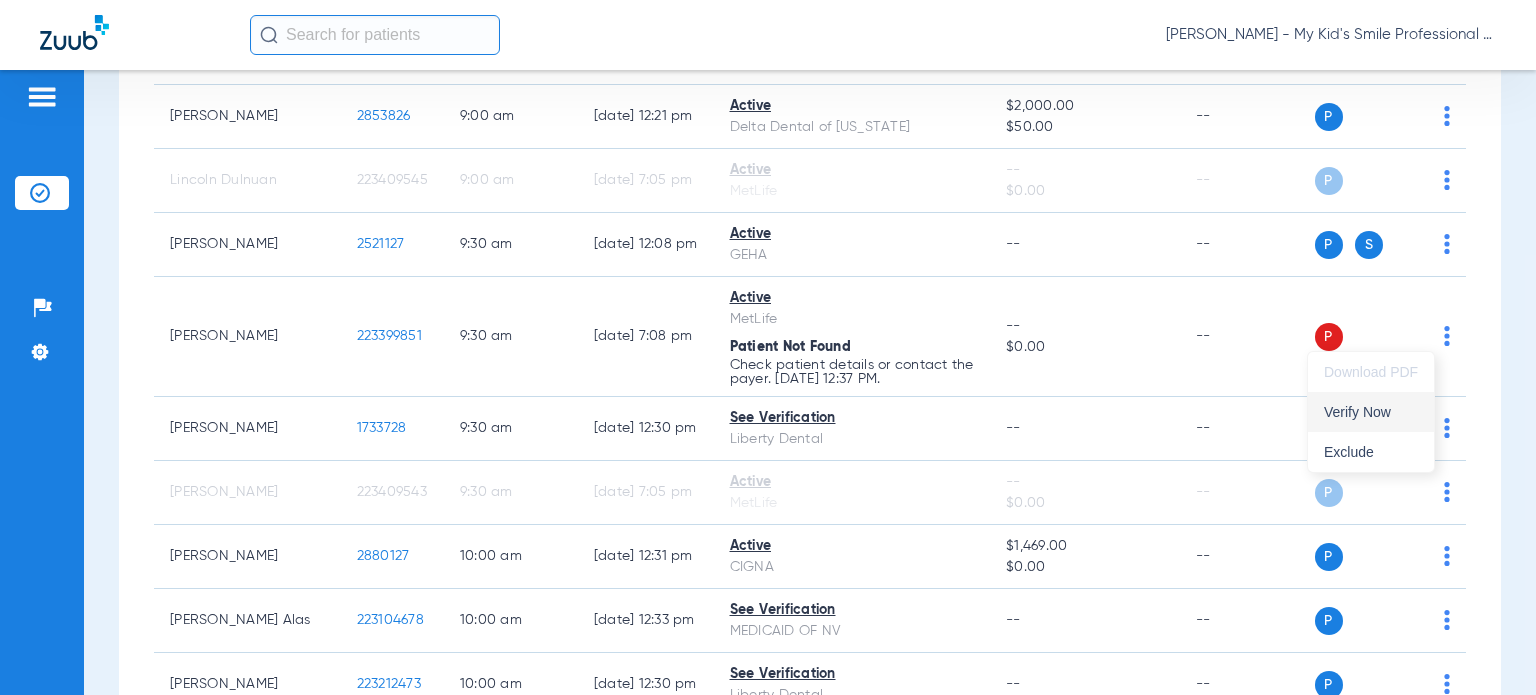 click on "Verify Now" at bounding box center [1371, 412] 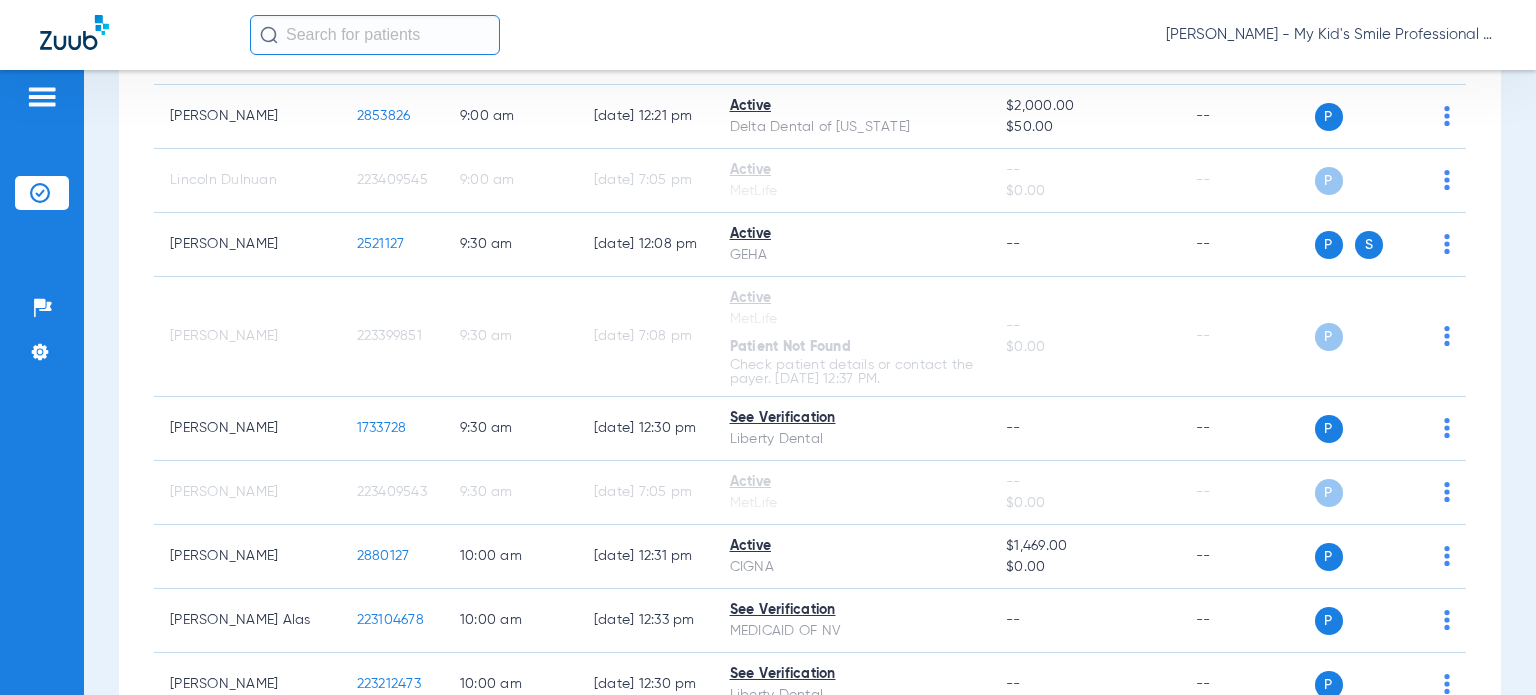click on "Schedule Insurance Verification History  Last Appt. Sync Time:   [DATE] - 02:13 PM   [DATE]   [DATE]   [DATE]   [DATE]   [DATE]   [DATE]   [DATE]   [DATE]   [DATE]   [DATE]   [DATE]   [DATE]   [DATE]   [DATE]   [DATE]   [DATE]   [DATE]   [DATE]   [DATE]   [DATE]   [DATE]   [DATE]   [DATE]   [DATE]   [DATE]   [DATE]   [DATE]   [DATE]   [DATE]   [DATE]   [DATE]   [DATE]   [DATE]   [DATE]   [DATE]   [DATE]   [DATE]   [DATE]   [DATE]   [DATE]   [DATE]  Su Mo" at bounding box center (810, 382) 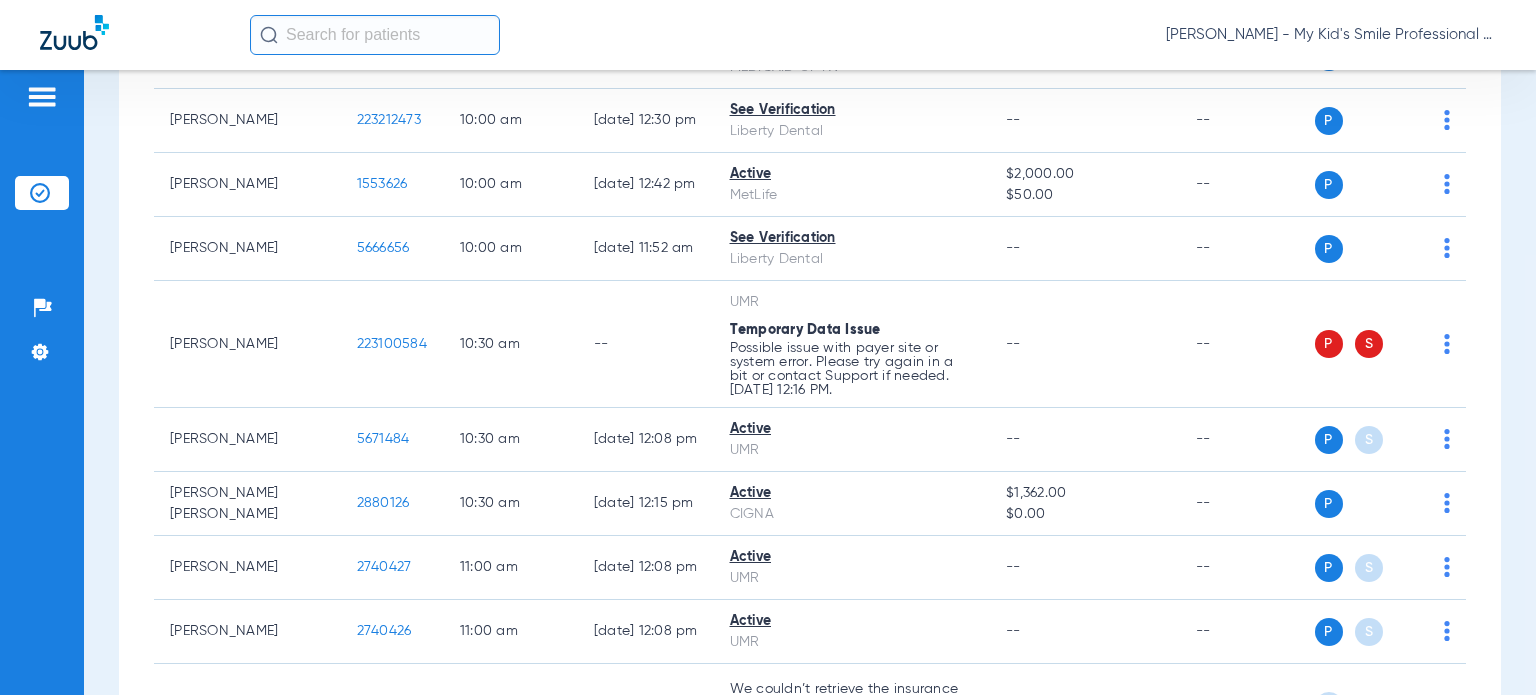 scroll, scrollTop: 1700, scrollLeft: 0, axis: vertical 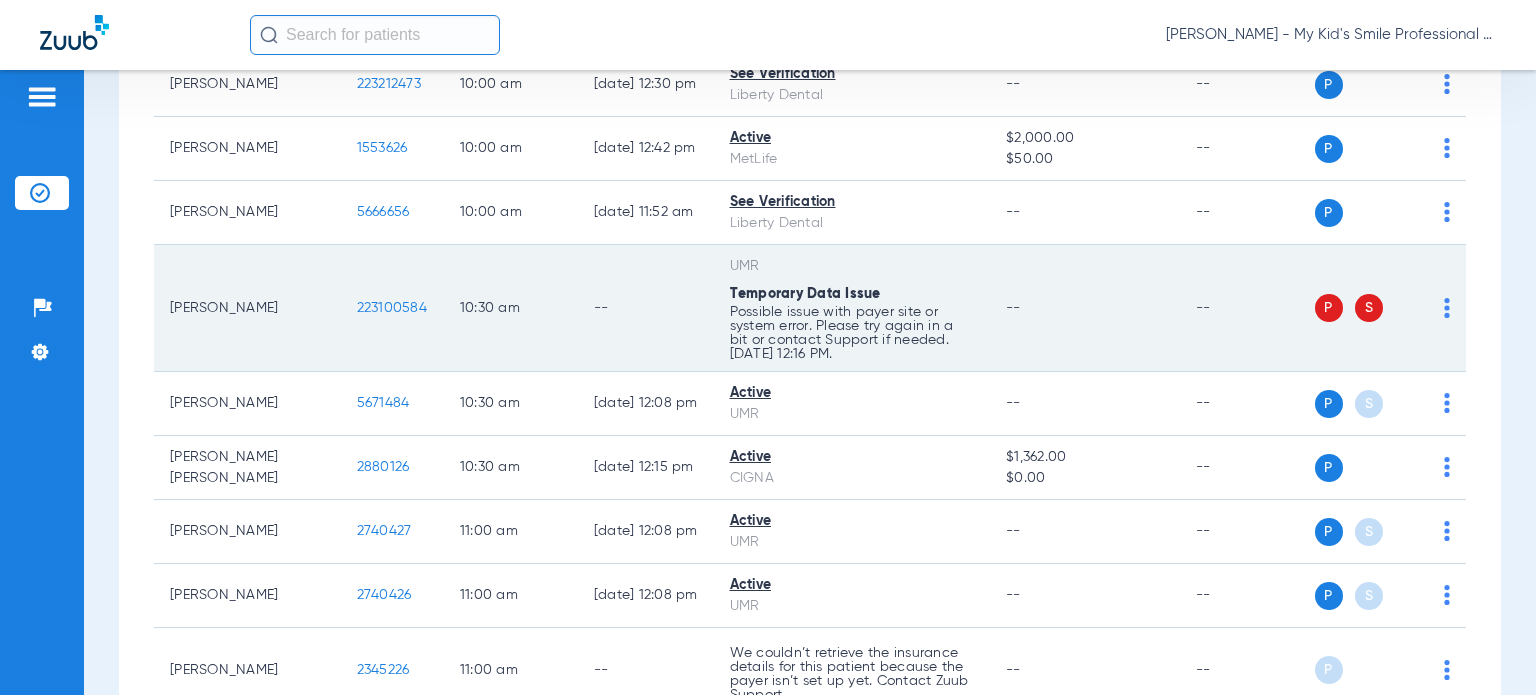 click 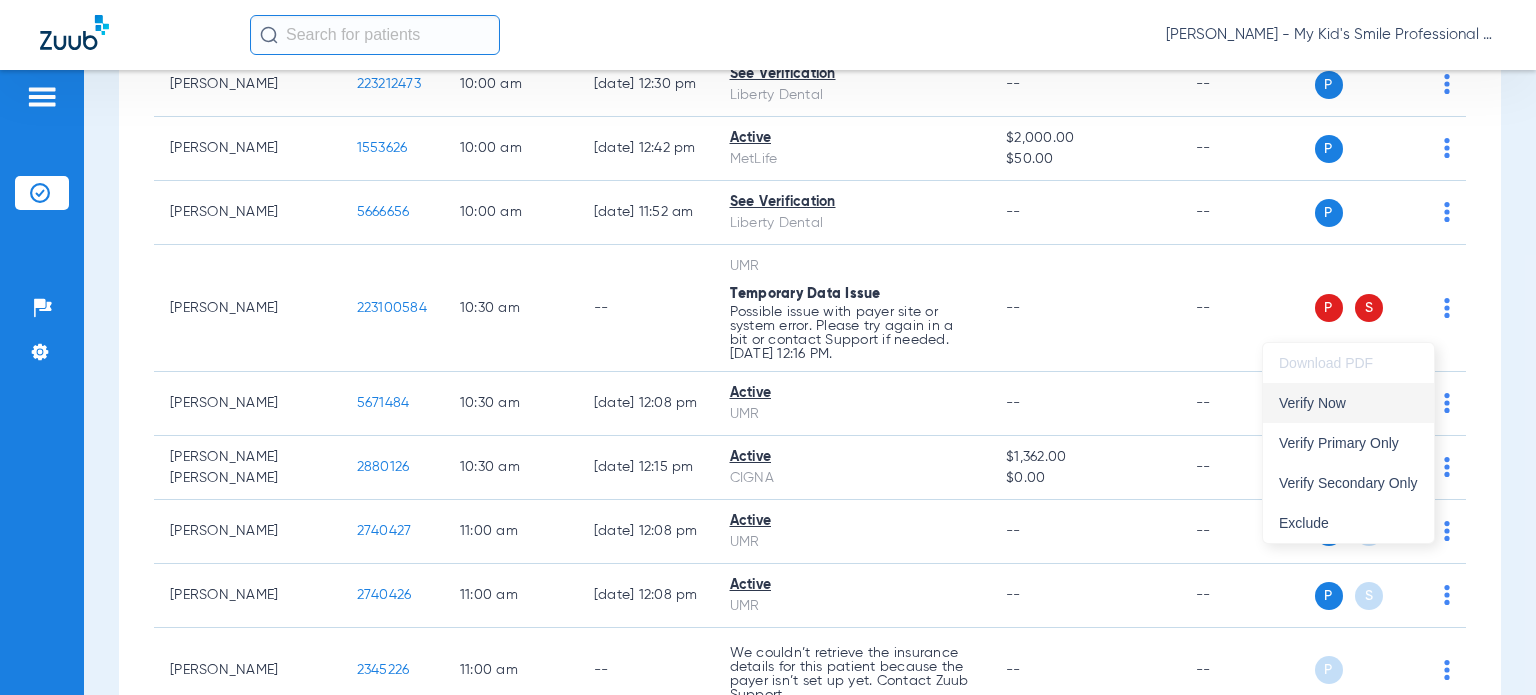drag, startPoint x: 1364, startPoint y: 434, endPoint x: 1364, endPoint y: 401, distance: 33 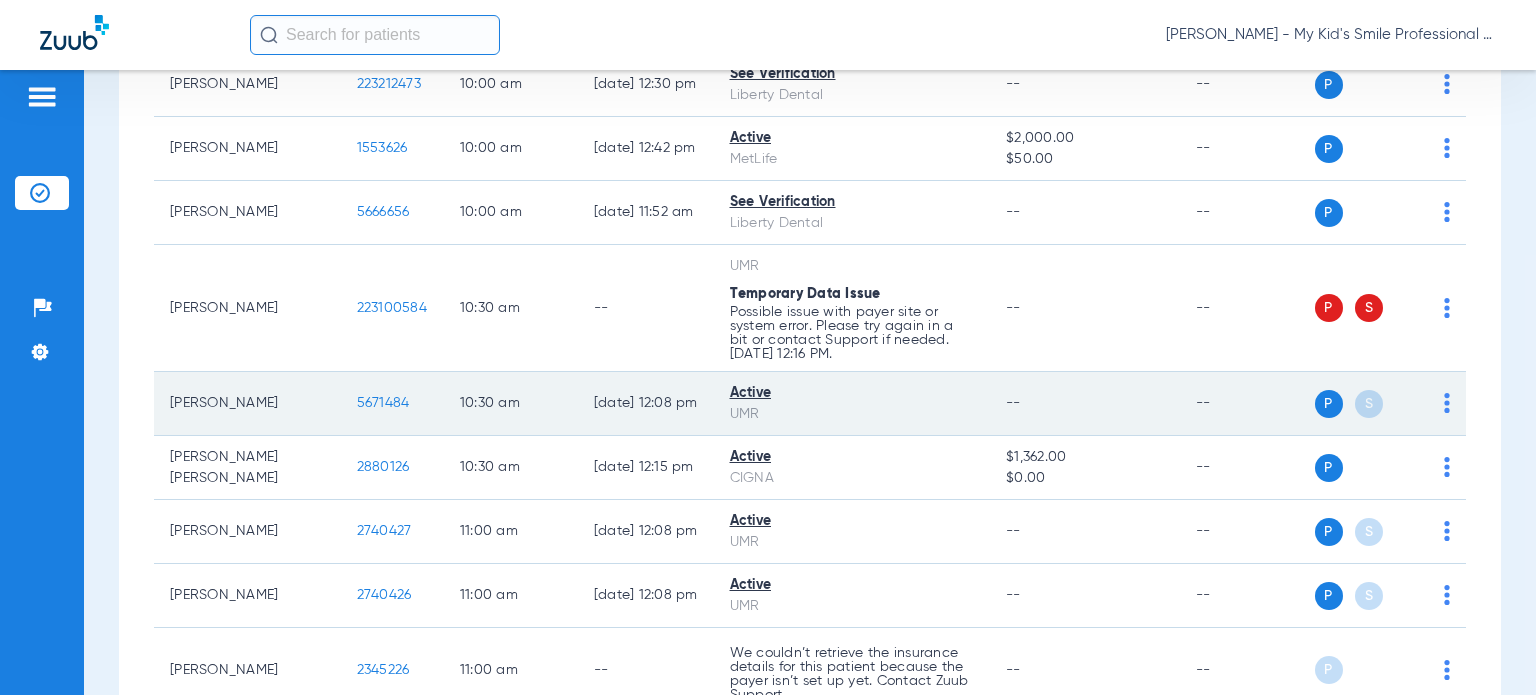 click on "P S" 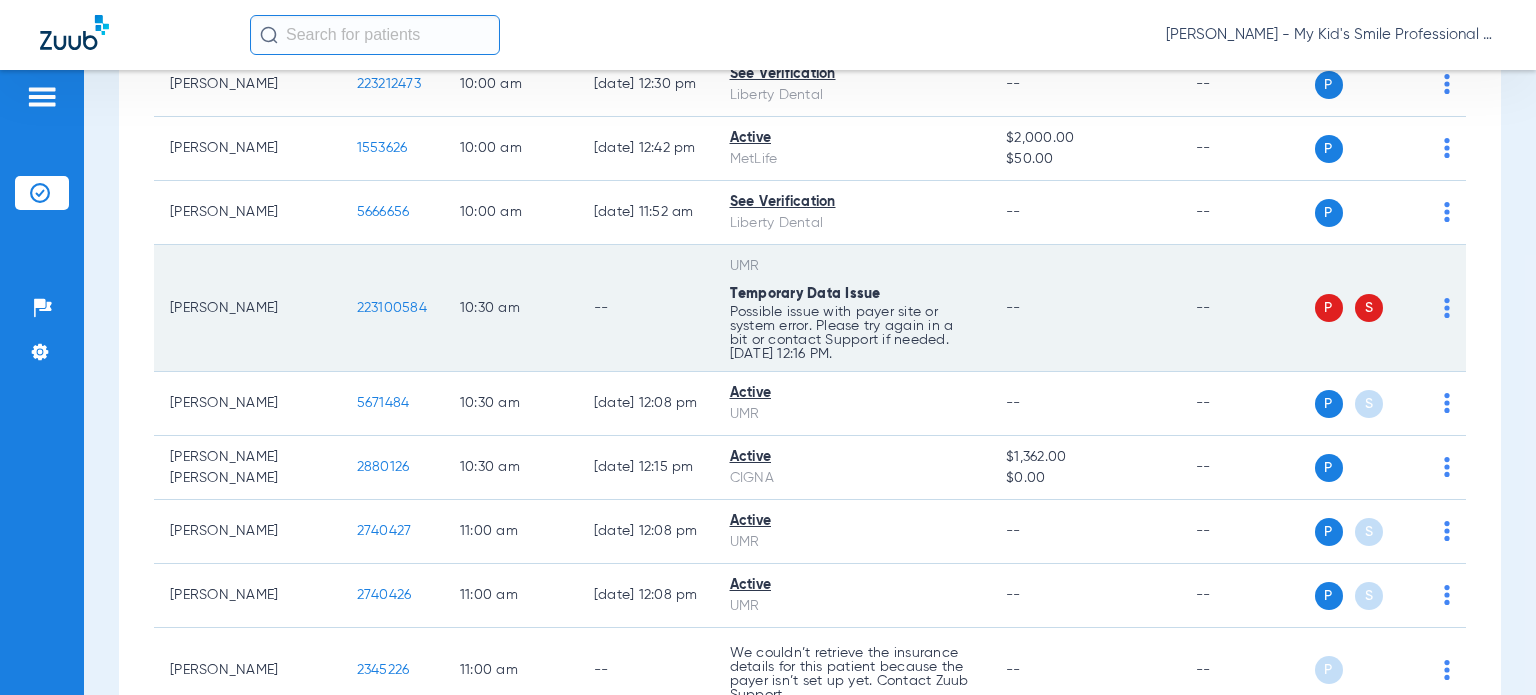 click on "P S" 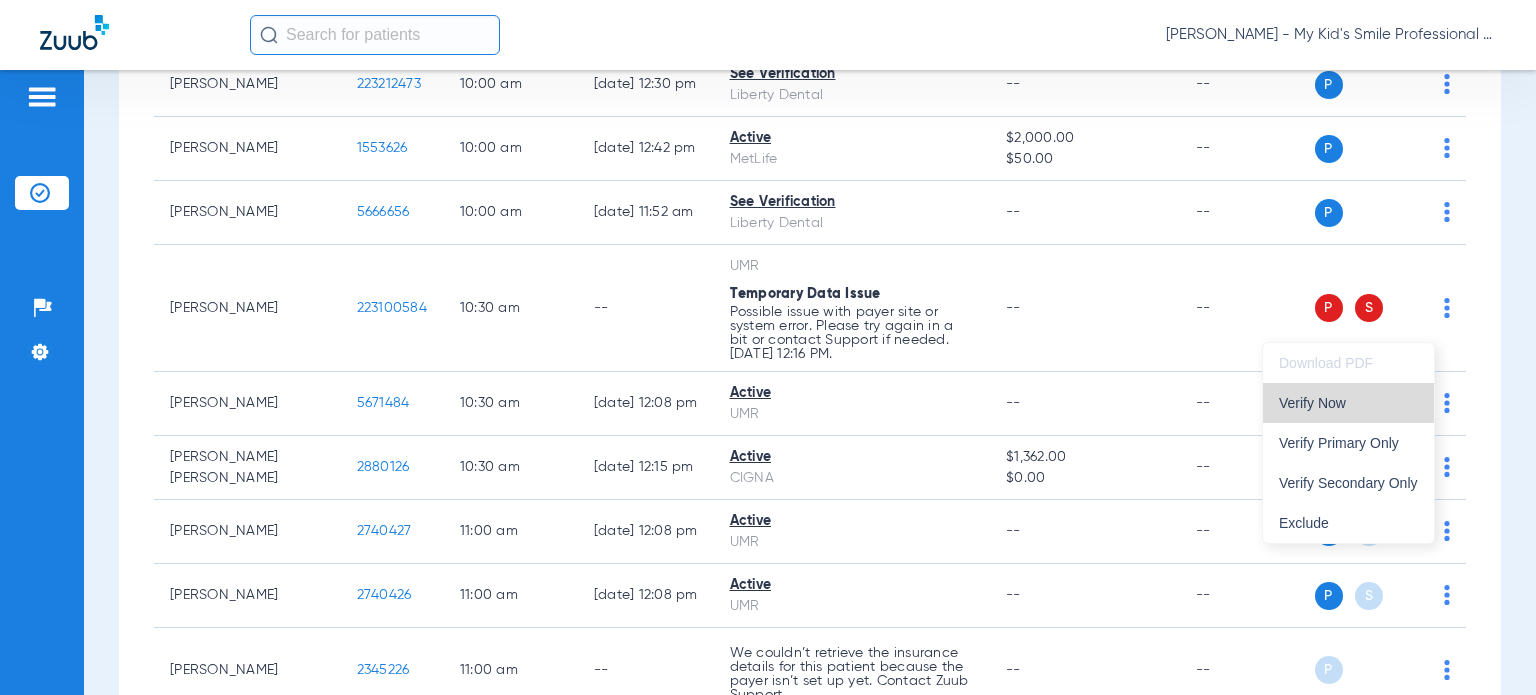 click on "Verify Now" at bounding box center (1348, 403) 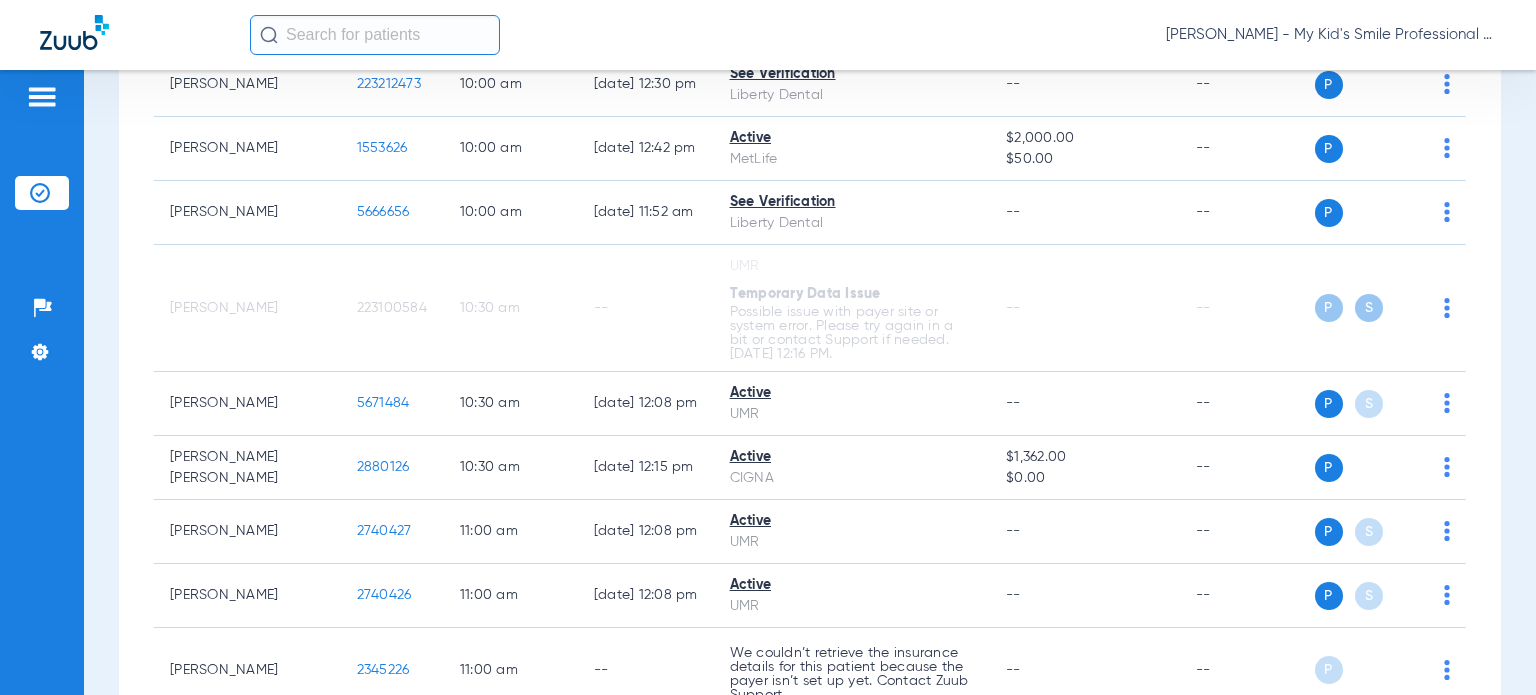click on "Schedule Insurance Verification History  Last Appt. Sync Time:   [DATE] - 02:13 PM   [DATE]   [DATE]   [DATE]   [DATE]   [DATE]   [DATE]   [DATE]   [DATE]   [DATE]   [DATE]   [DATE]   [DATE]   [DATE]   [DATE]   [DATE]   [DATE]   [DATE]   [DATE]   [DATE]   [DATE]   [DATE]   [DATE]   [DATE]   [DATE]   [DATE]   [DATE]   [DATE]   [DATE]   [DATE]   [DATE]   [DATE]   [DATE]   [DATE]   [DATE]   [DATE]   [DATE]   [DATE]   [DATE]   [DATE]   [DATE]   [DATE]  Su Mo" at bounding box center (810, 382) 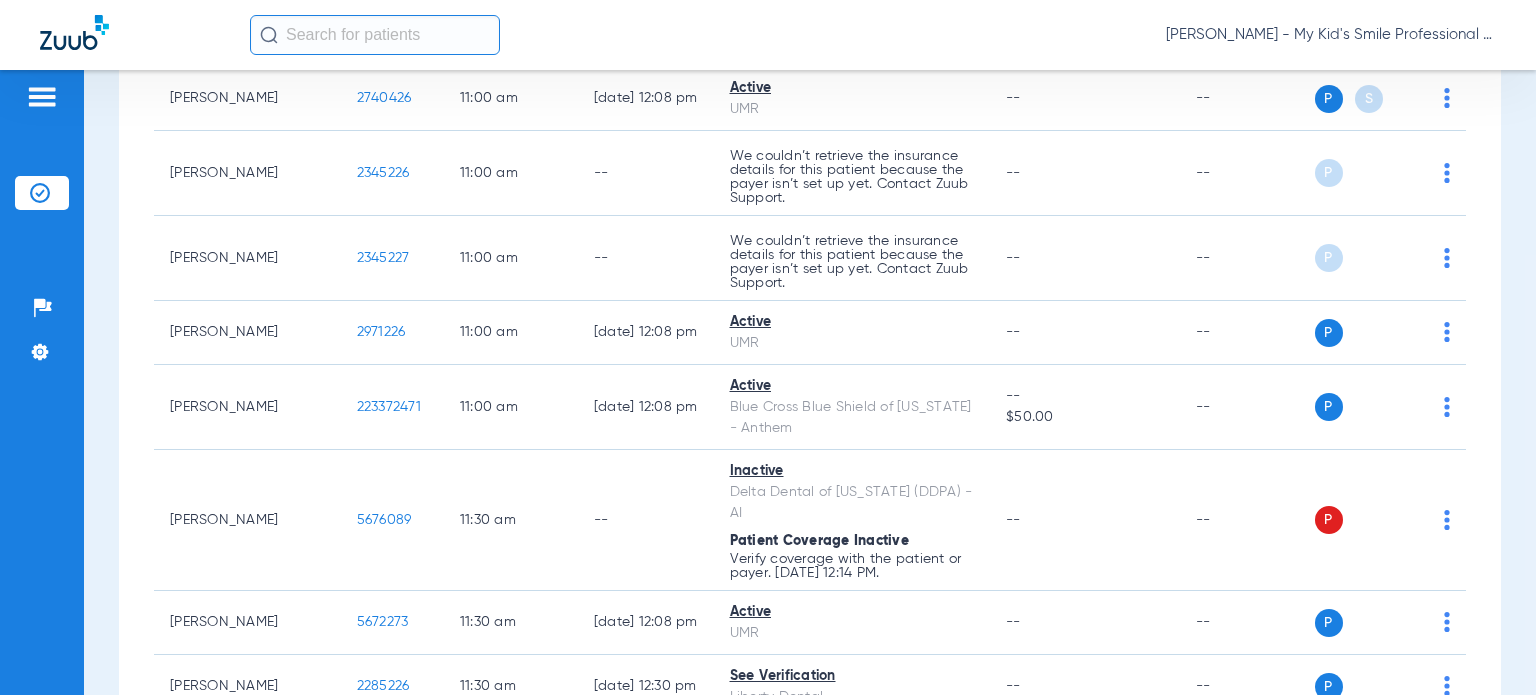 scroll, scrollTop: 2300, scrollLeft: 0, axis: vertical 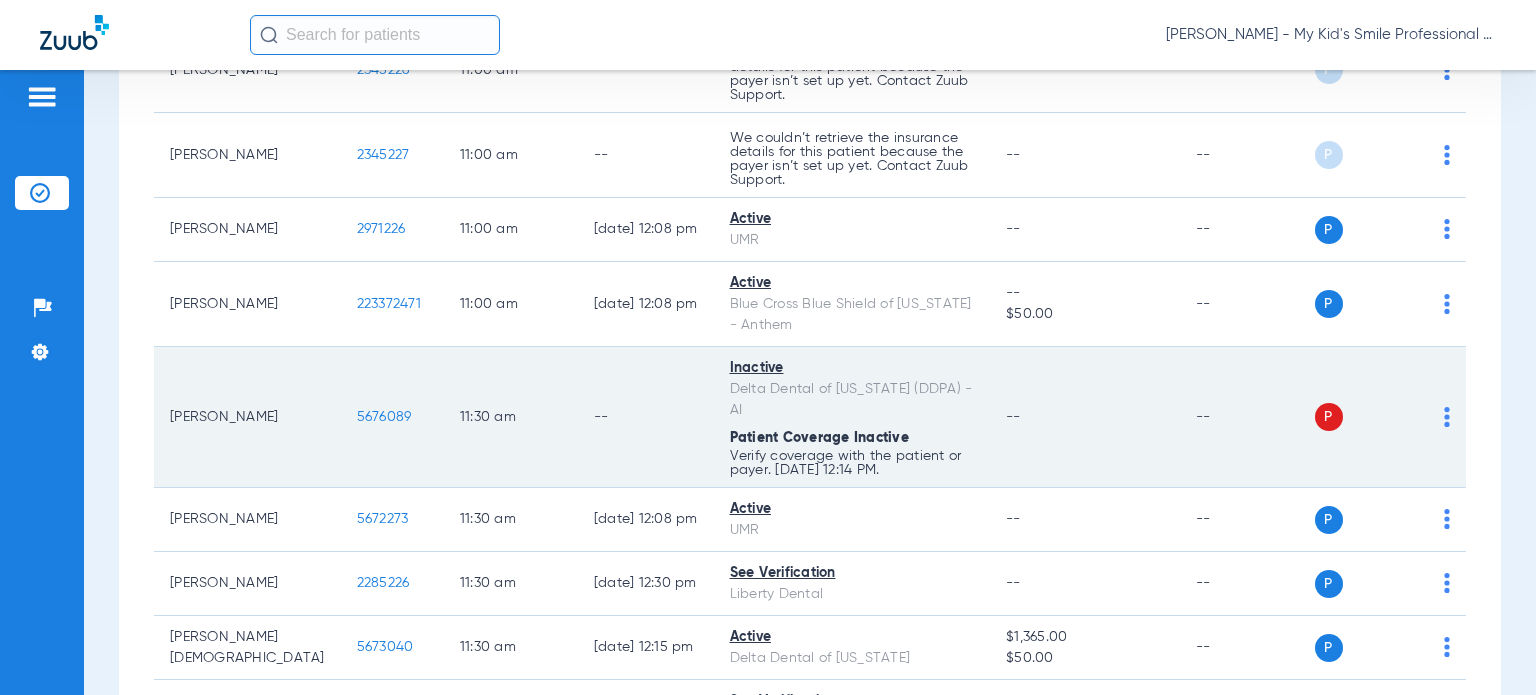 click 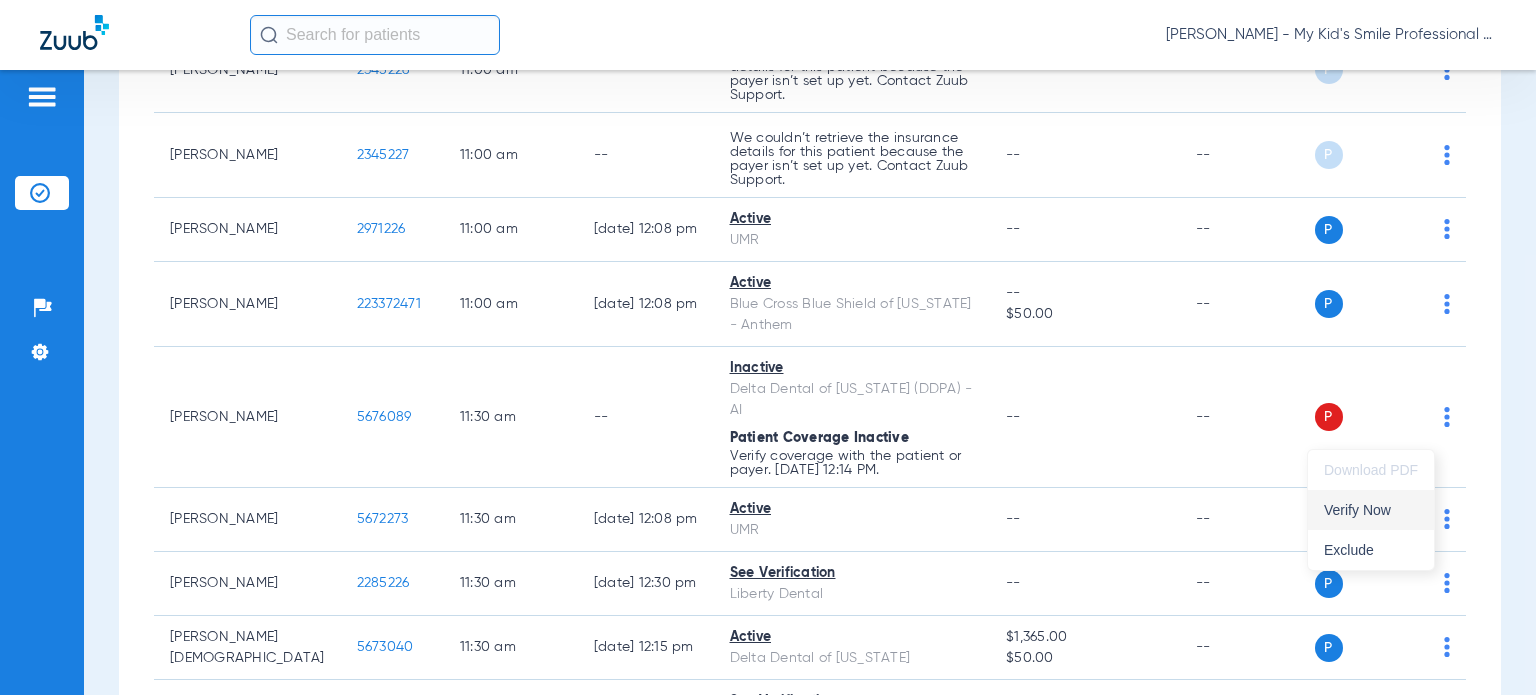 click on "Verify Now" at bounding box center (1371, 510) 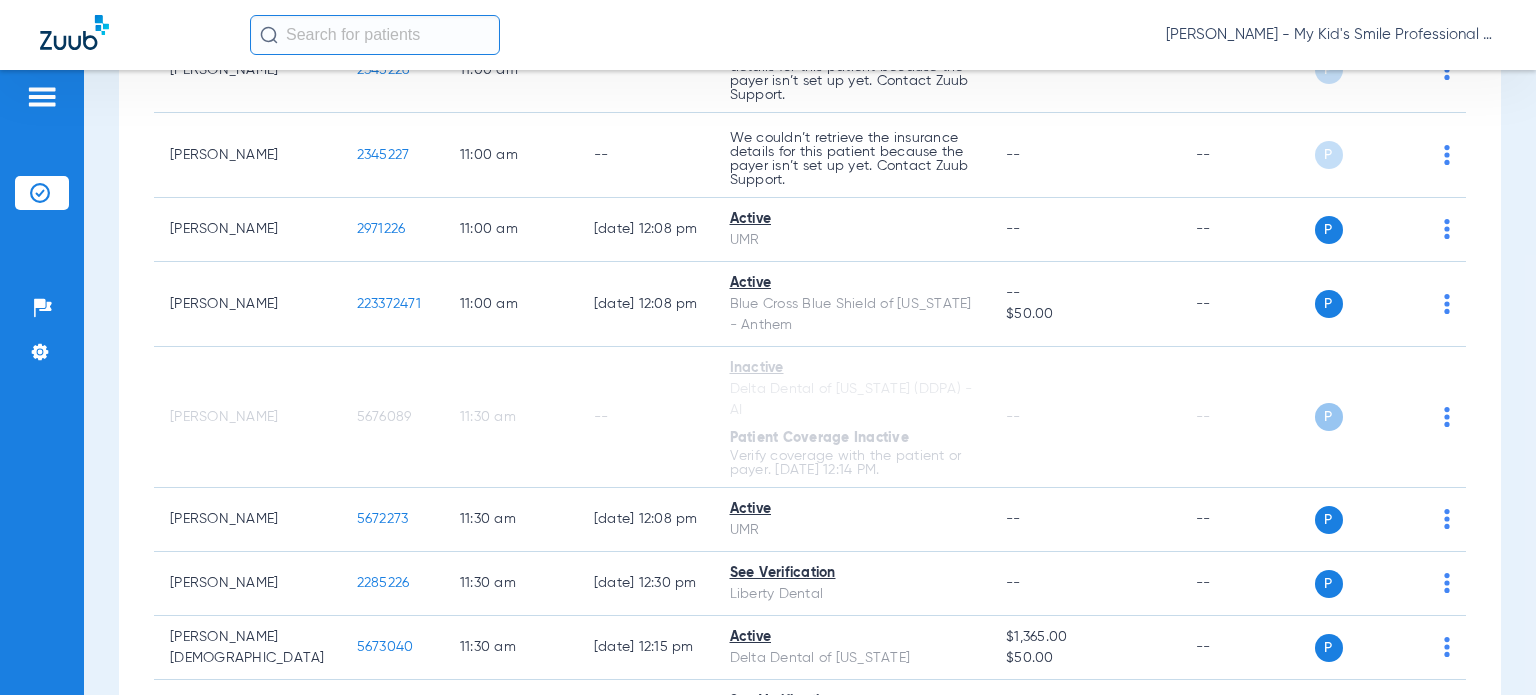 click on "Schedule Insurance Verification History  Last Appt. Sync Time:   [DATE] - 02:13 PM   [DATE]   [DATE]   [DATE]   [DATE]   [DATE]   [DATE]   [DATE]   [DATE]   [DATE]   [DATE]   [DATE]   [DATE]   [DATE]   [DATE]   [DATE]   [DATE]   [DATE]   [DATE]   [DATE]   [DATE]   [DATE]   [DATE]   [DATE]   [DATE]   [DATE]   [DATE]   [DATE]   [DATE]   [DATE]   [DATE]   [DATE]   [DATE]   [DATE]   [DATE]   [DATE]   [DATE]   [DATE]   [DATE]   [DATE]   [DATE]   [DATE]  Su Mo" at bounding box center [810, 382] 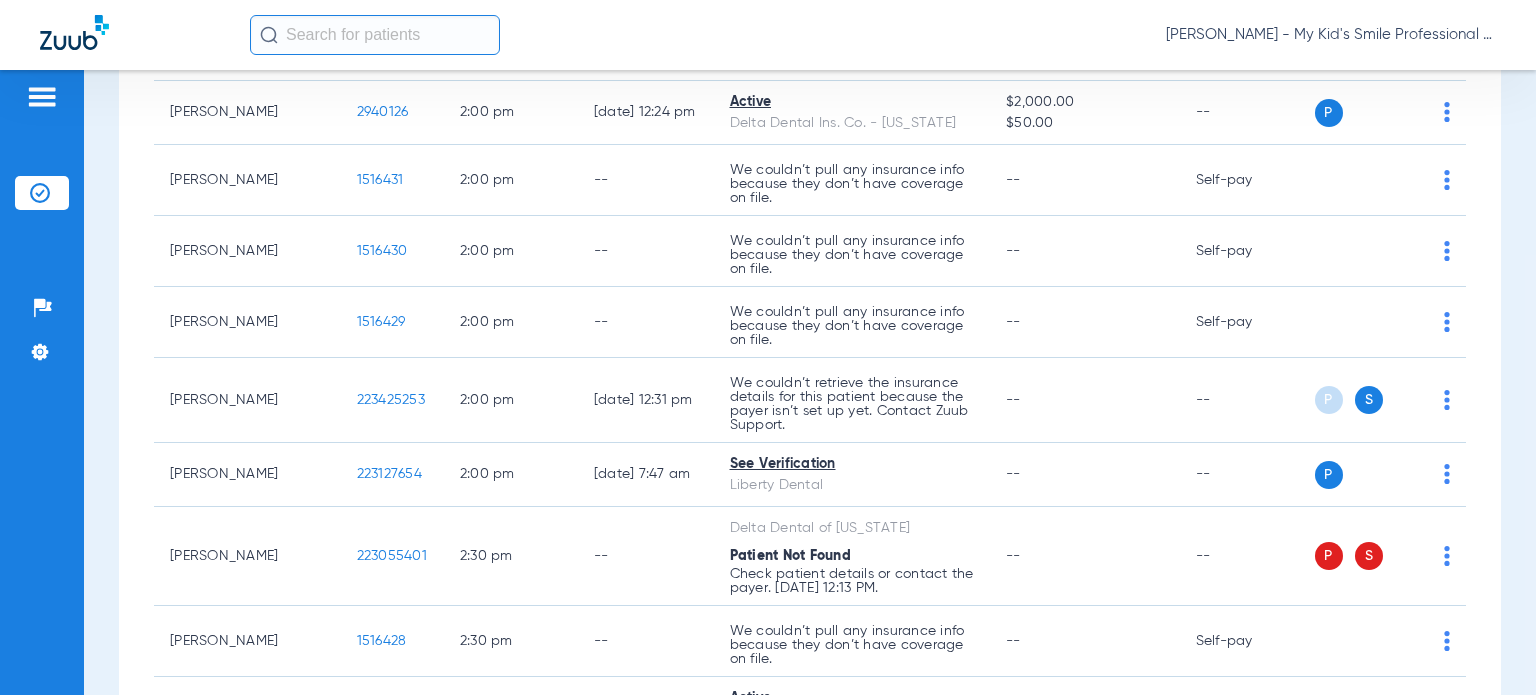 scroll, scrollTop: 3528, scrollLeft: 0, axis: vertical 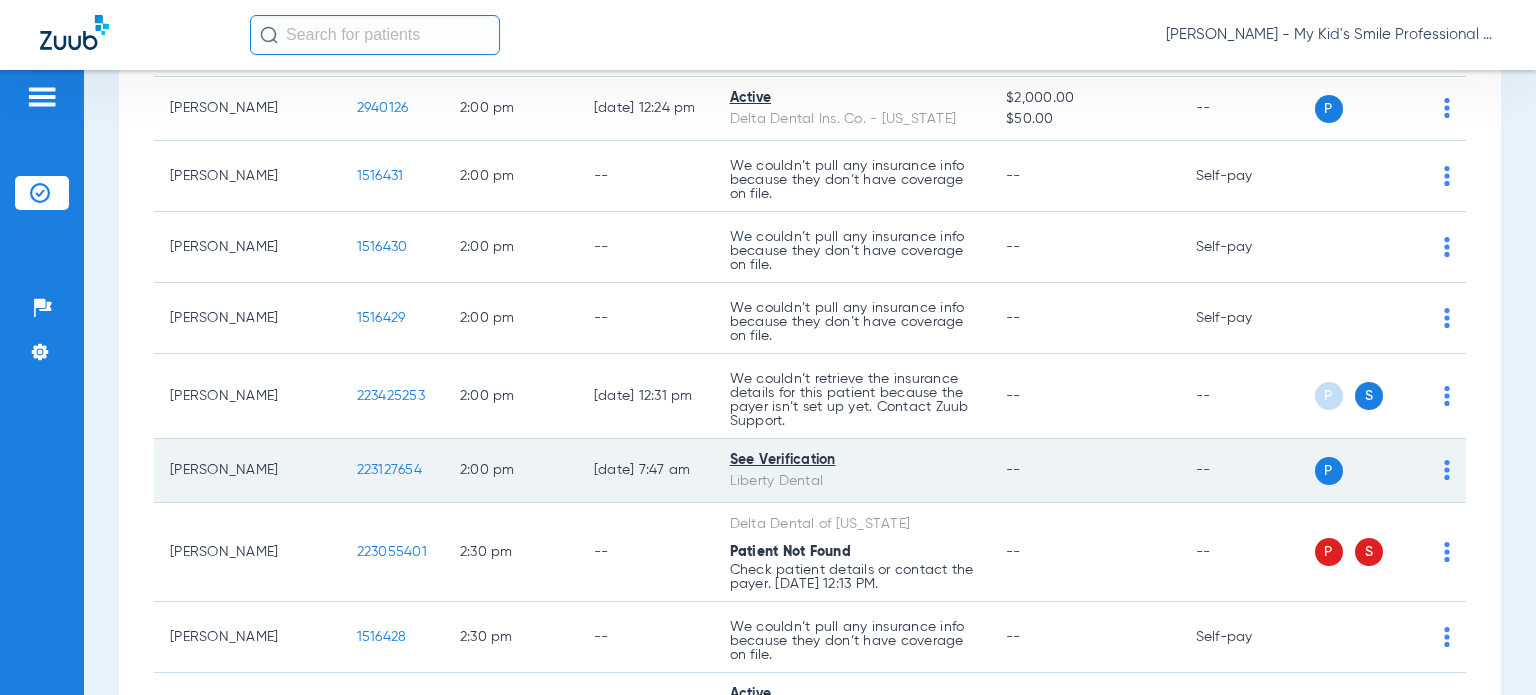 click on "P S" 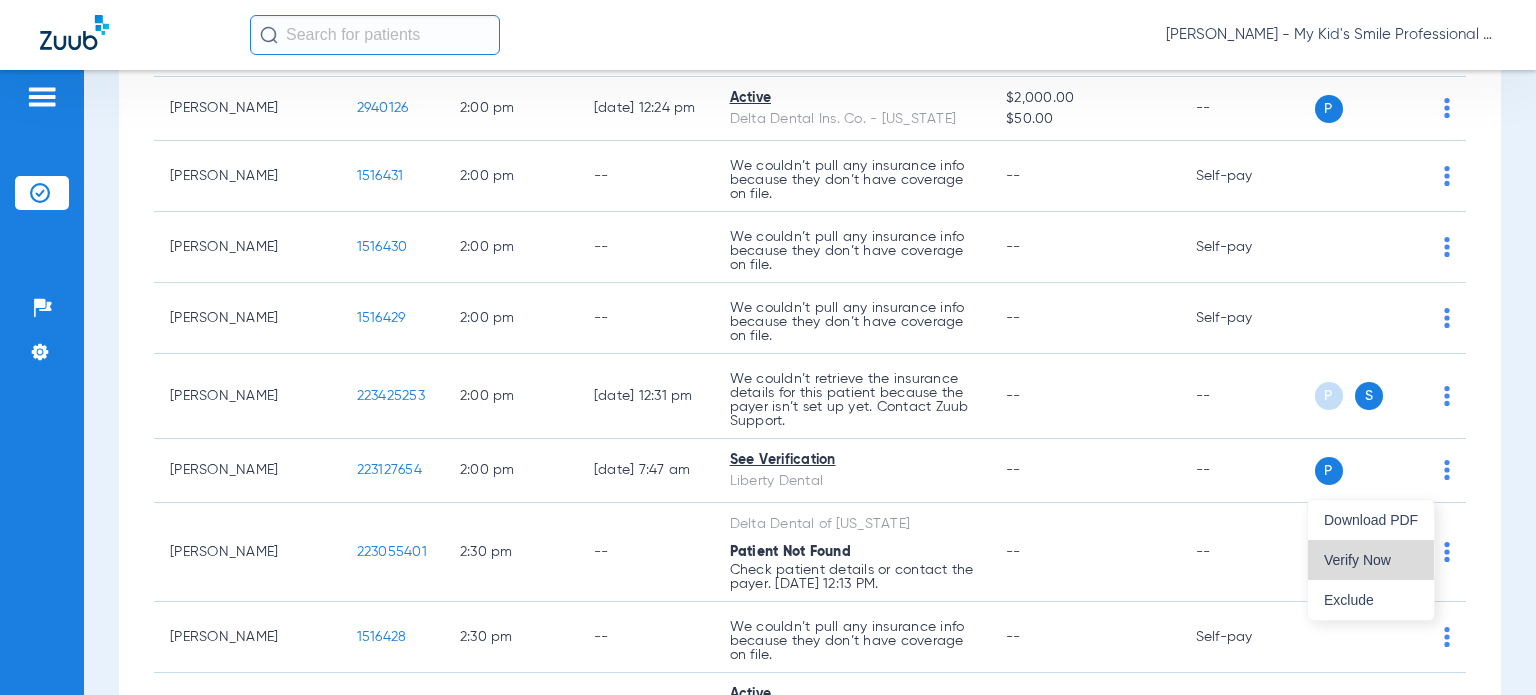 click on "Verify Now" at bounding box center (1371, 560) 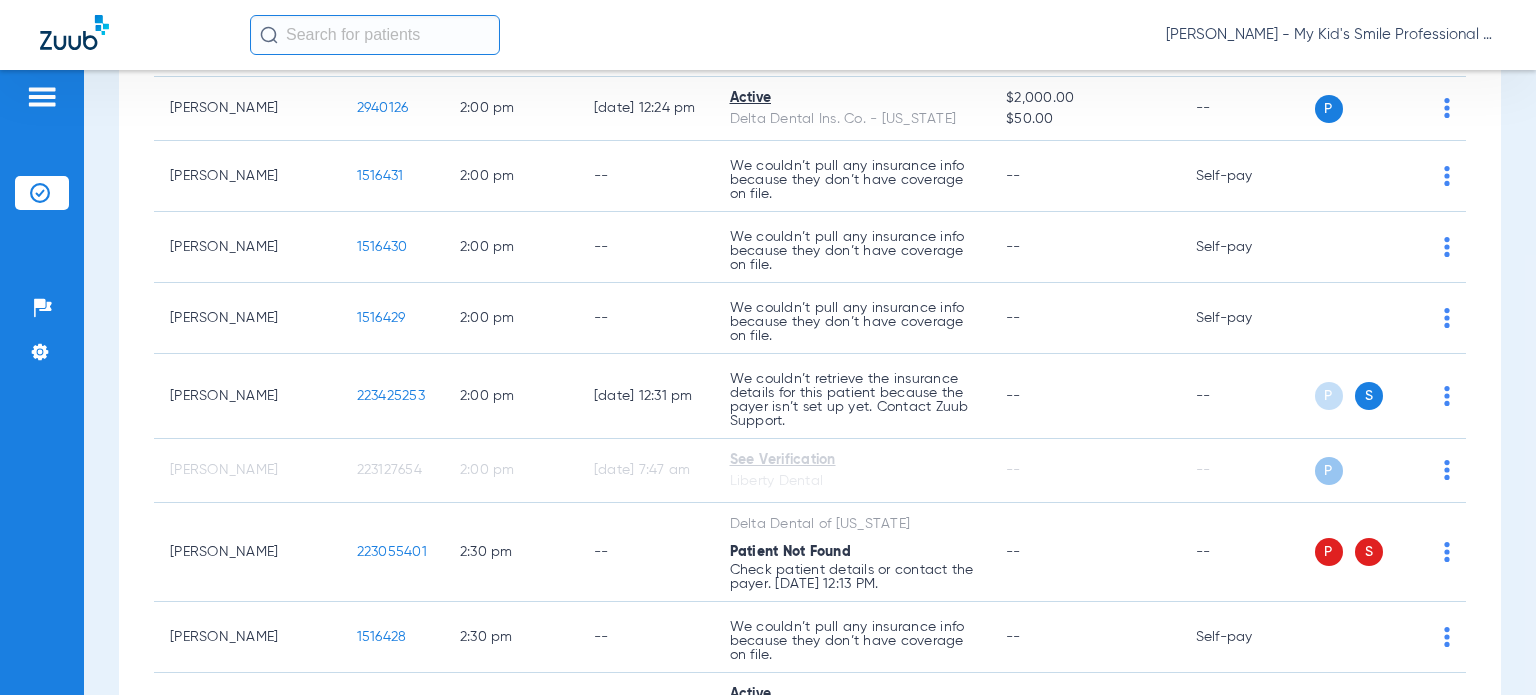 click on "Schedule Insurance Verification History  Last Appt. Sync Time:   [DATE] - 02:13 PM   [DATE]   [DATE]   [DATE]   [DATE]   [DATE]   [DATE]   [DATE]   [DATE]   [DATE]   [DATE]   [DATE]   [DATE]   [DATE]   [DATE]   [DATE]   [DATE]   [DATE]   [DATE]   [DATE]   [DATE]   [DATE]   [DATE]   [DATE]   [DATE]   [DATE]   [DATE]   [DATE]   [DATE]   [DATE]   [DATE]   [DATE]   [DATE]   [DATE]   [DATE]   [DATE]   [DATE]   [DATE]   [DATE]   [DATE]   [DATE]   [DATE]  Su Mo" at bounding box center (810, 382) 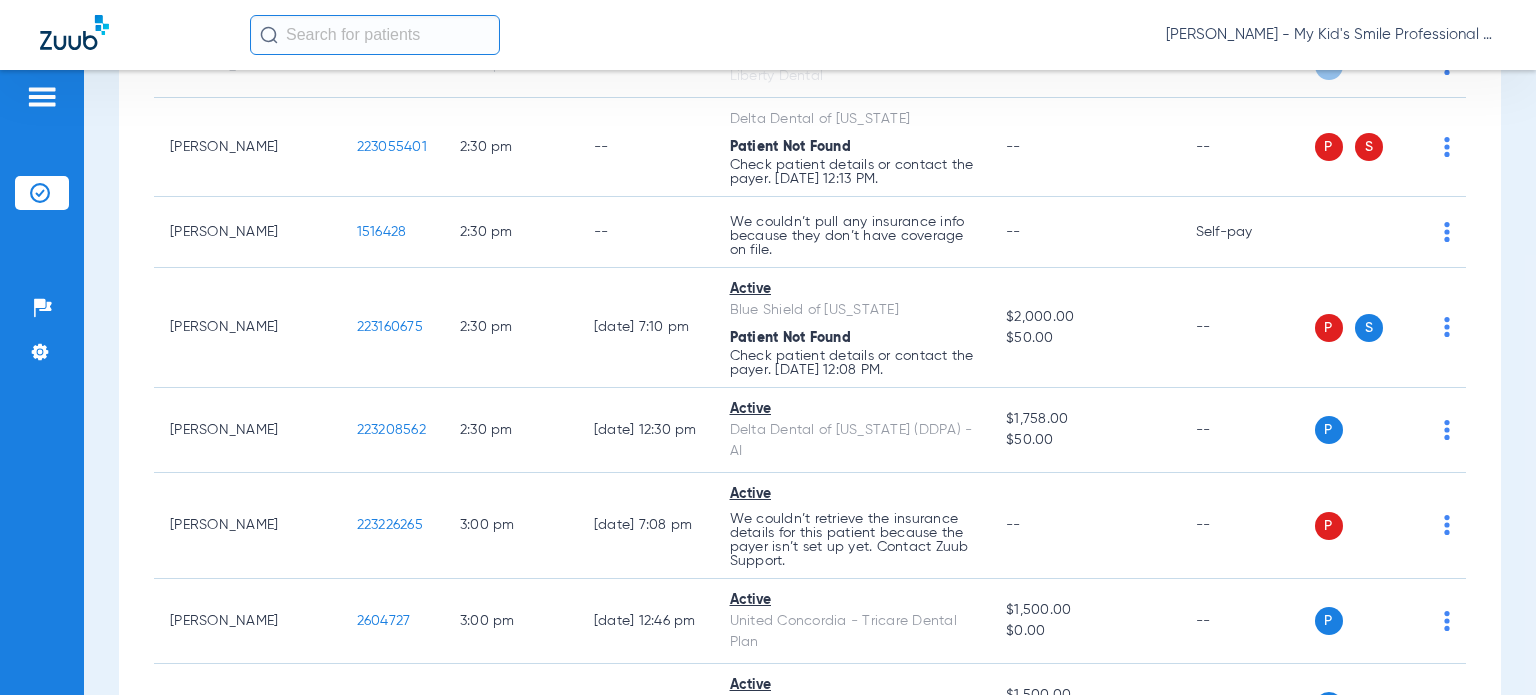 scroll, scrollTop: 3928, scrollLeft: 0, axis: vertical 